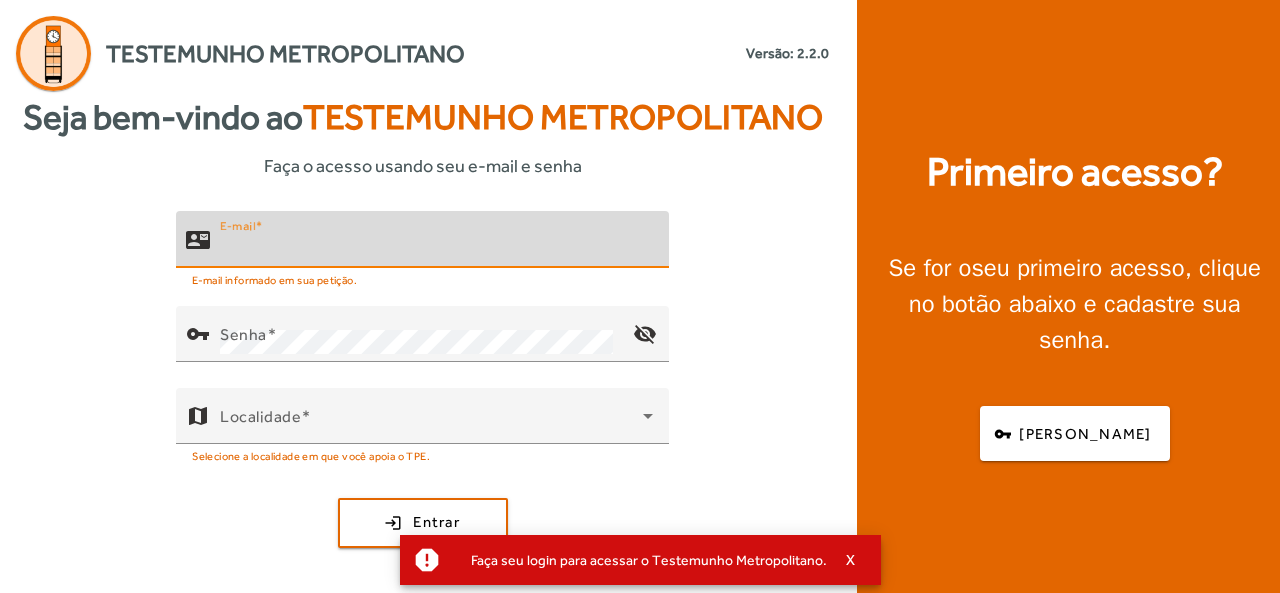 scroll, scrollTop: 0, scrollLeft: 0, axis: both 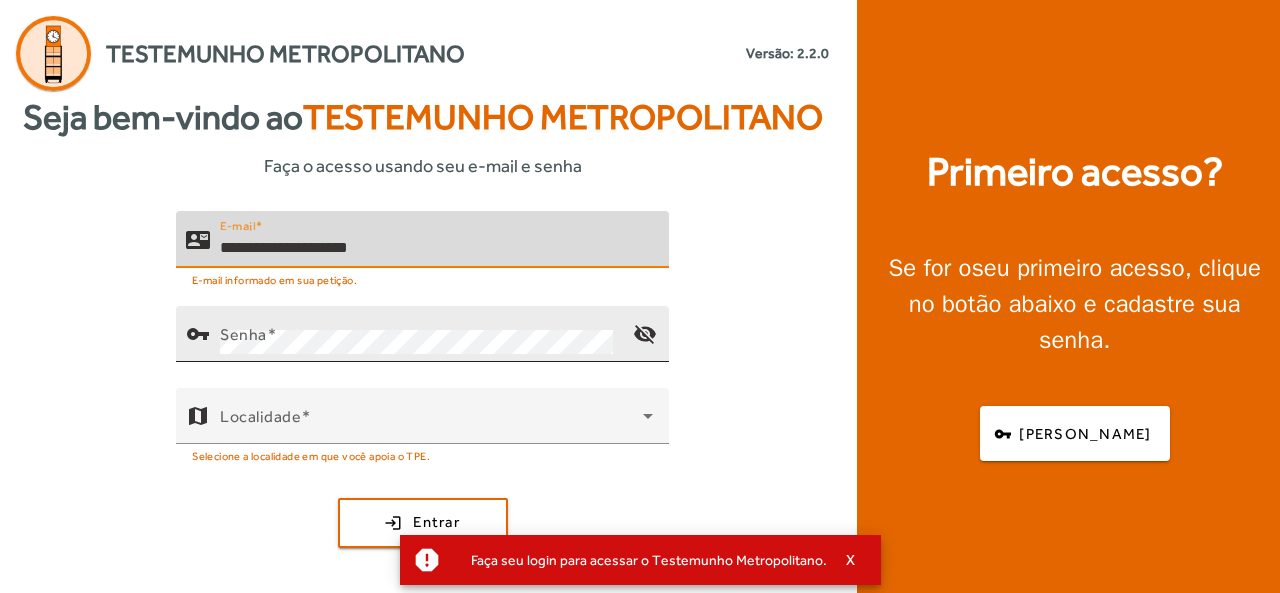 click on "Senha" 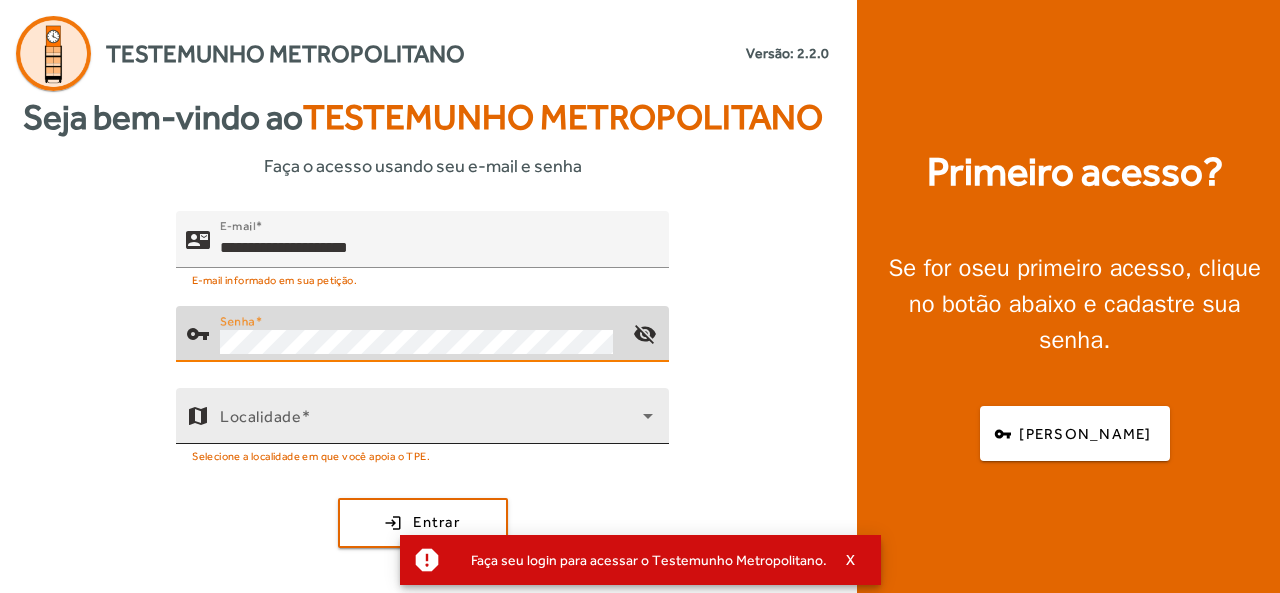 click on "Localidade" 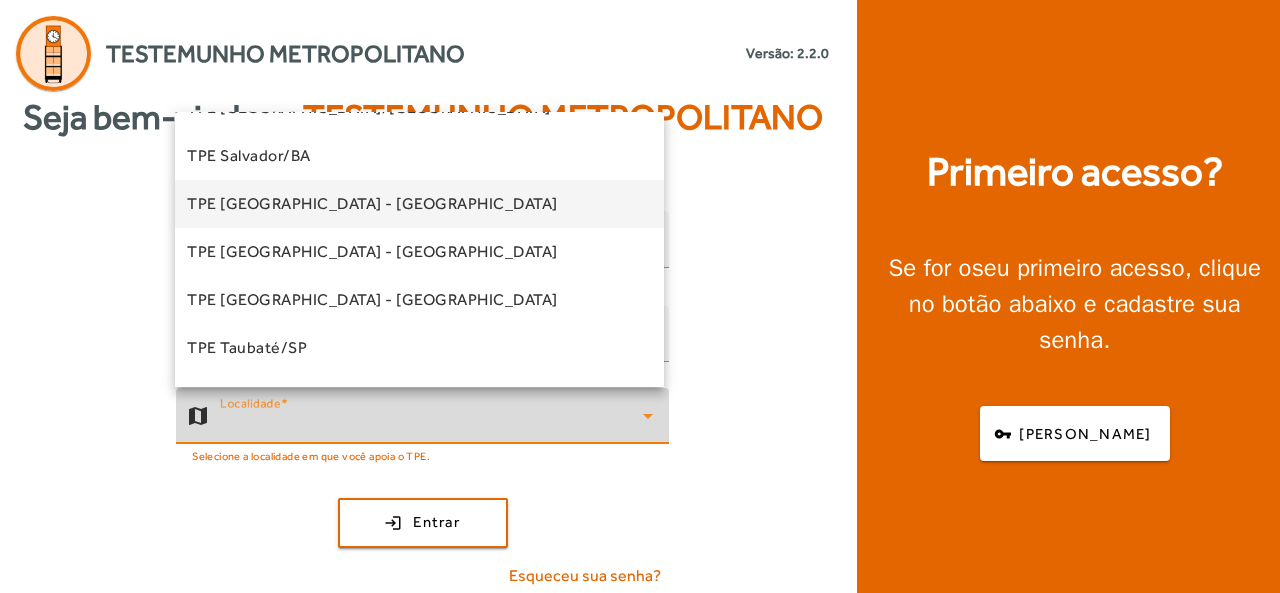 scroll, scrollTop: 500, scrollLeft: 0, axis: vertical 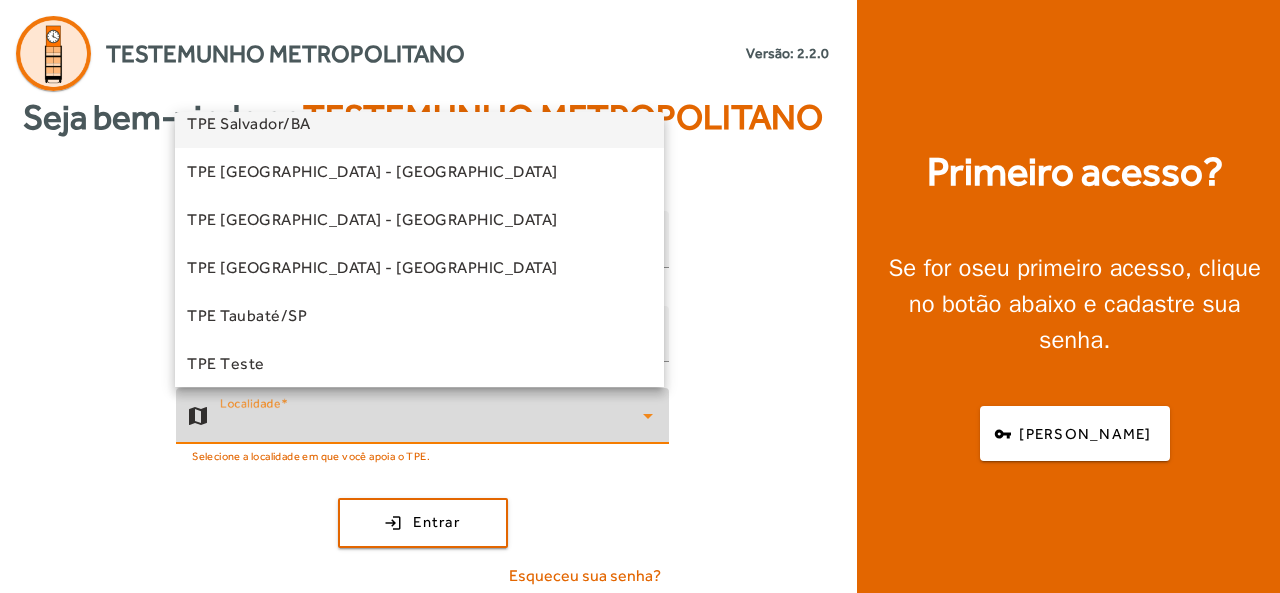 click on "TPE Salvador/BA" at bounding box center [419, 124] 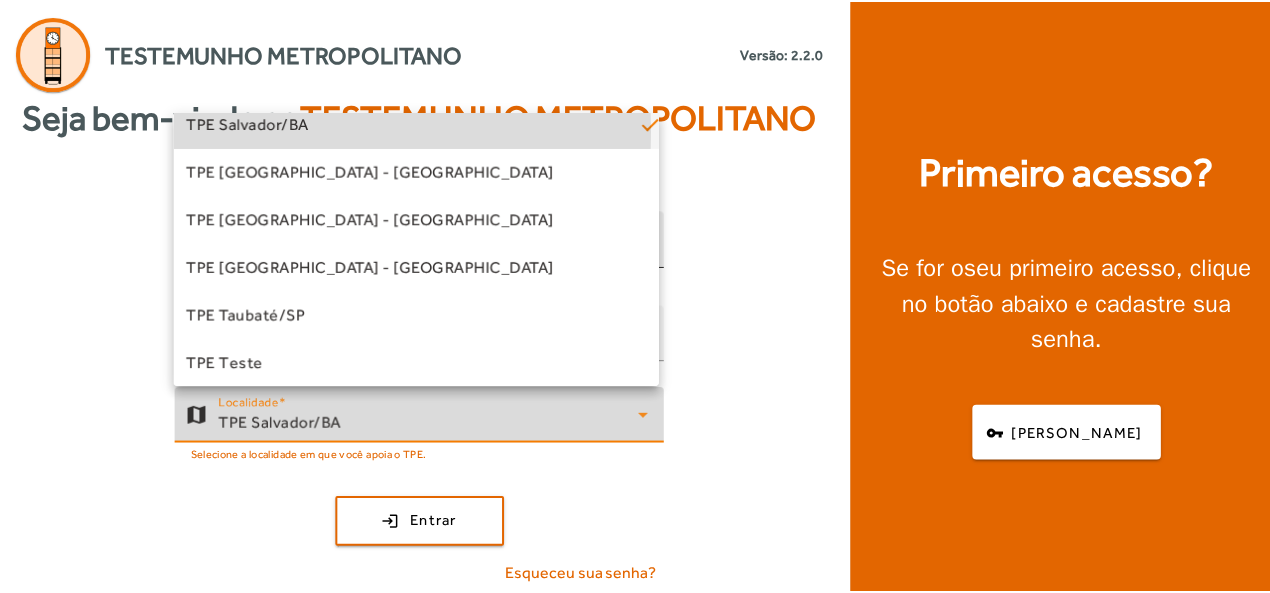 scroll, scrollTop: 0, scrollLeft: 0, axis: both 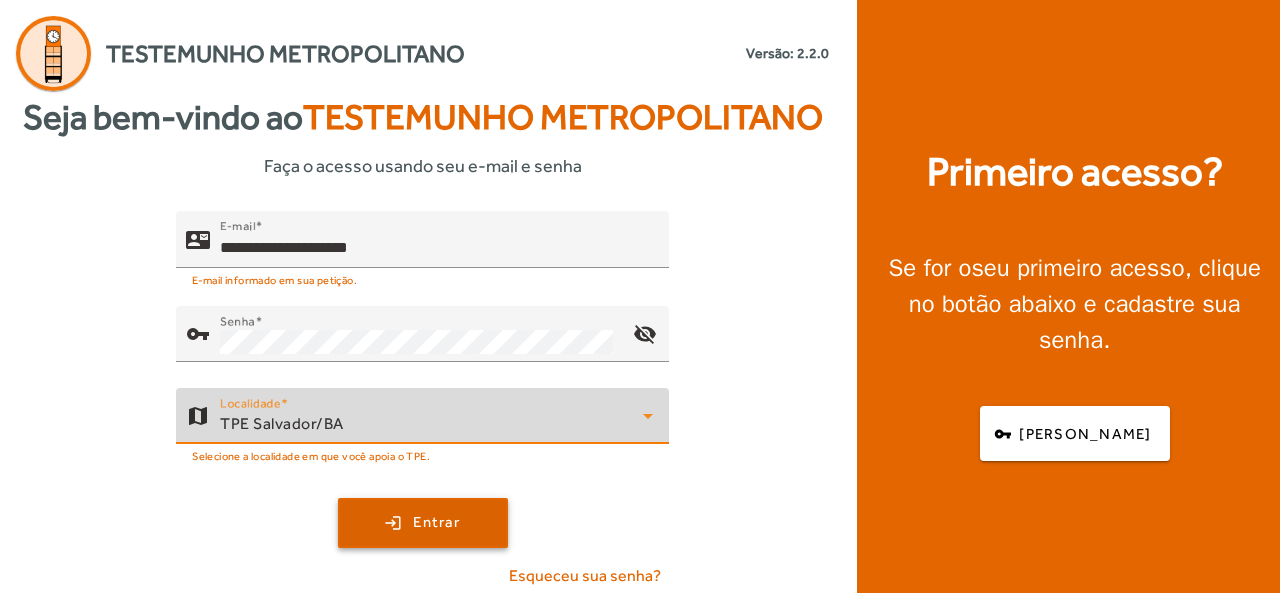 click on "Entrar" 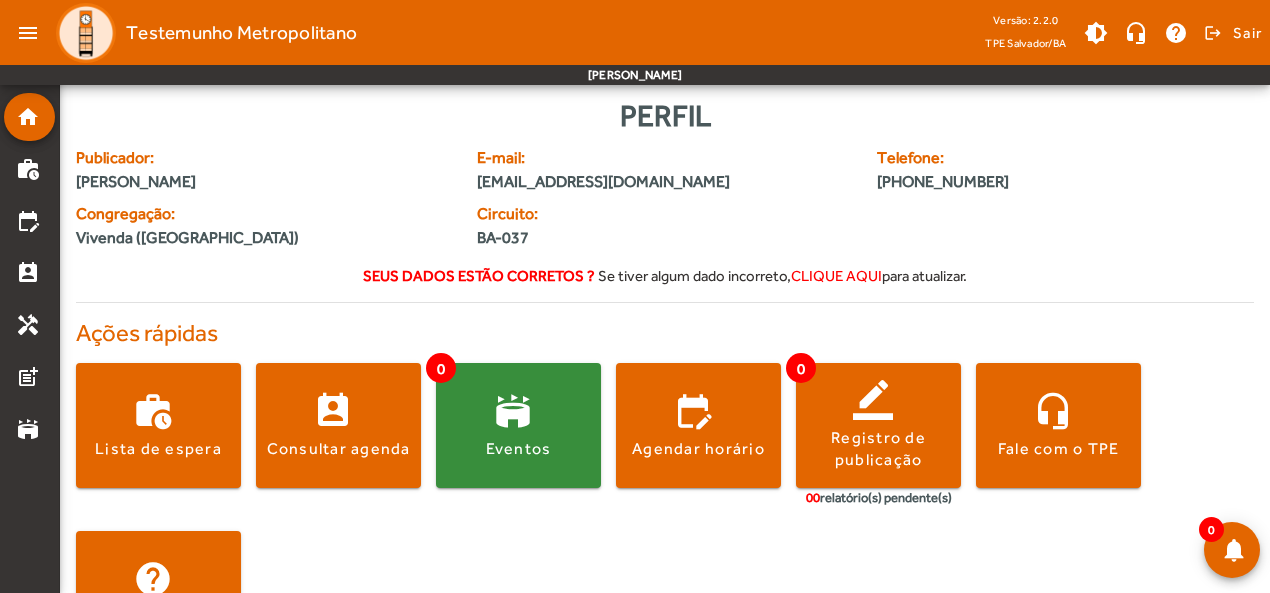 click on "clique aqui" 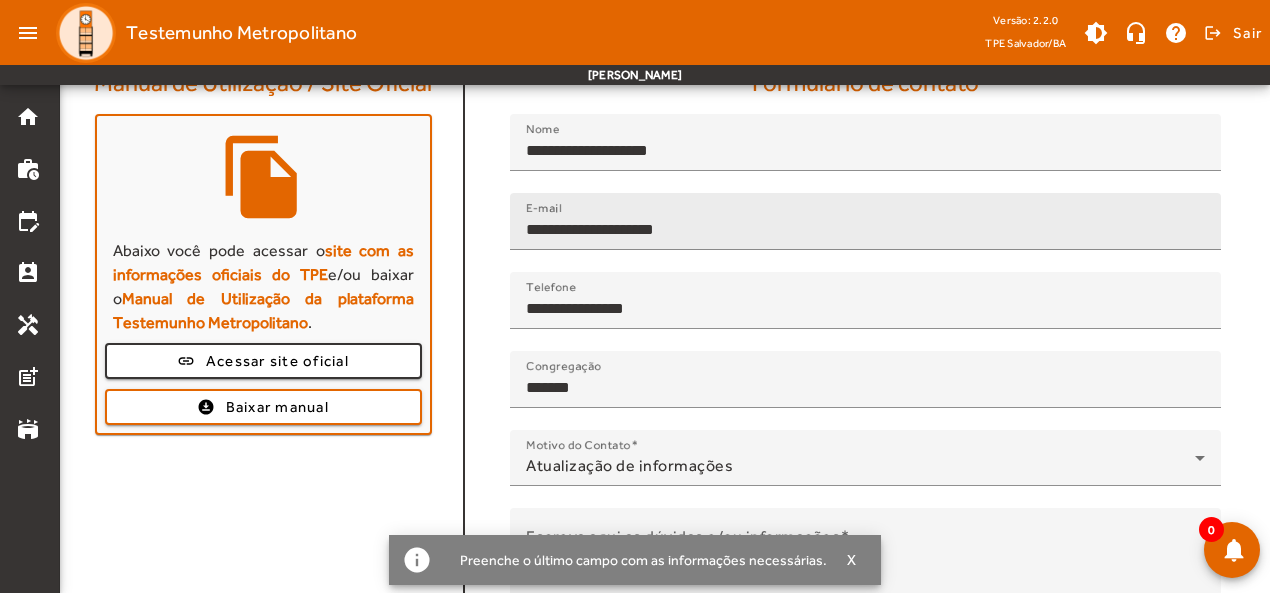 scroll, scrollTop: 163, scrollLeft: 0, axis: vertical 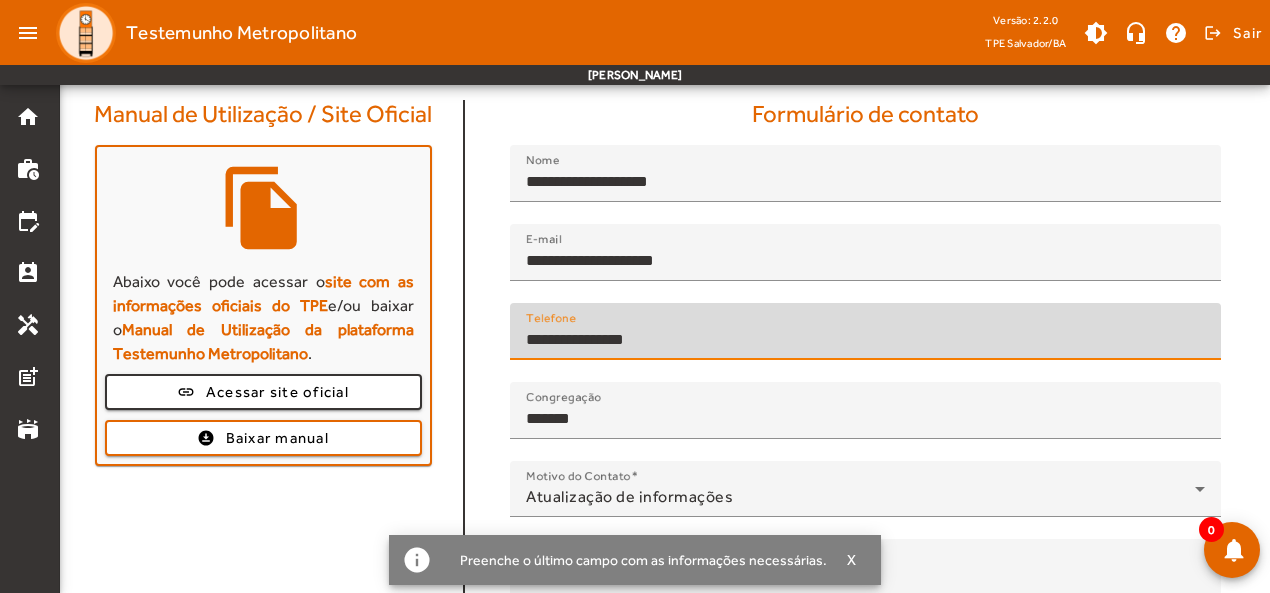 drag, startPoint x: 682, startPoint y: 334, endPoint x: 594, endPoint y: 334, distance: 88 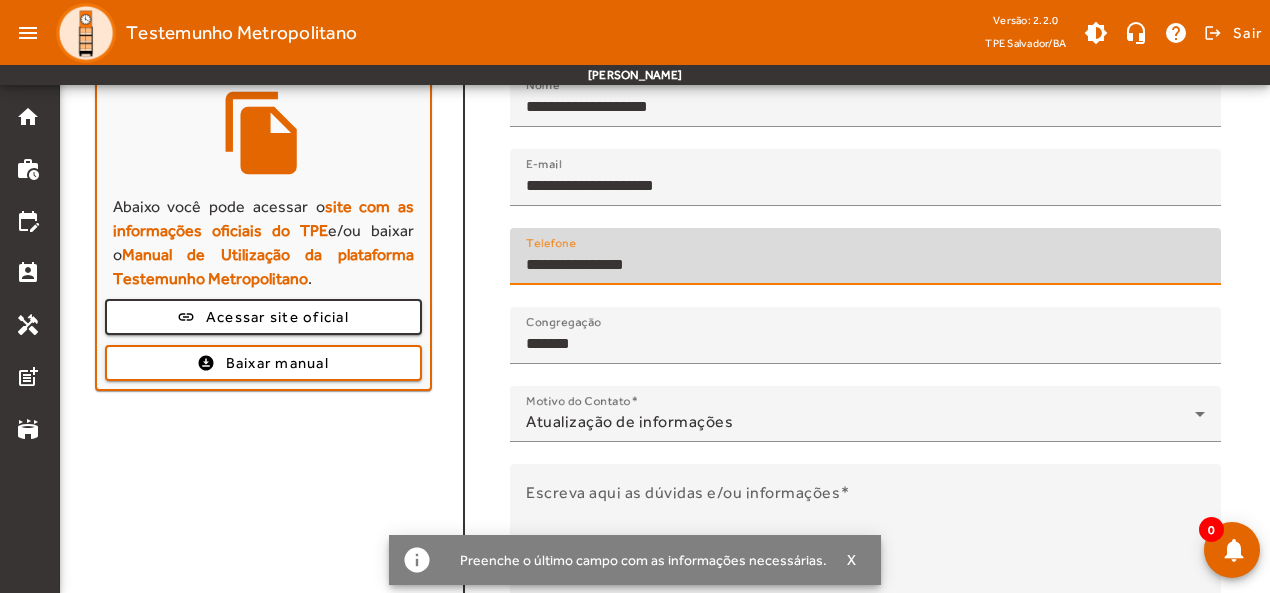 click on "**********" at bounding box center [865, 265] 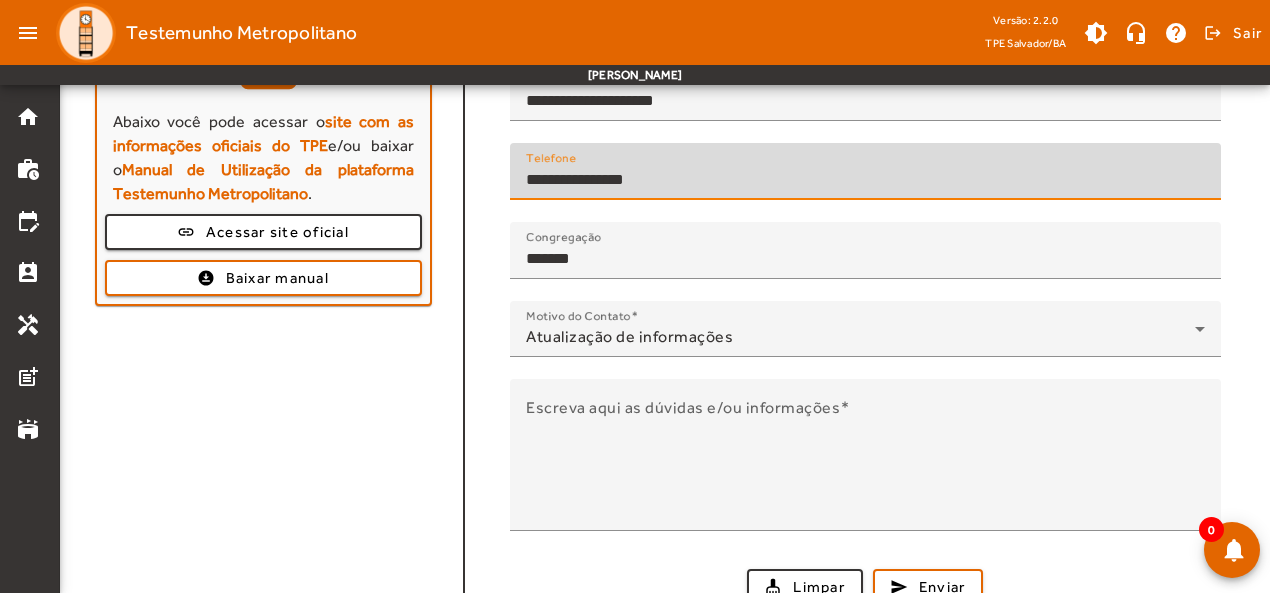 scroll, scrollTop: 38, scrollLeft: 0, axis: vertical 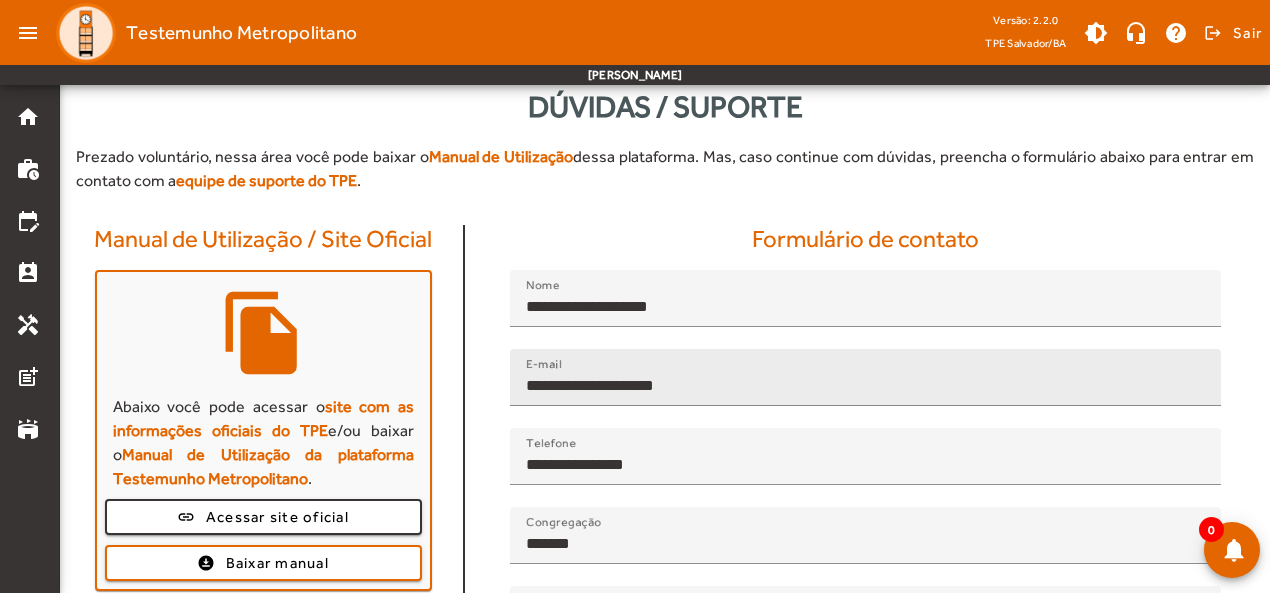click at bounding box center (865, 417) 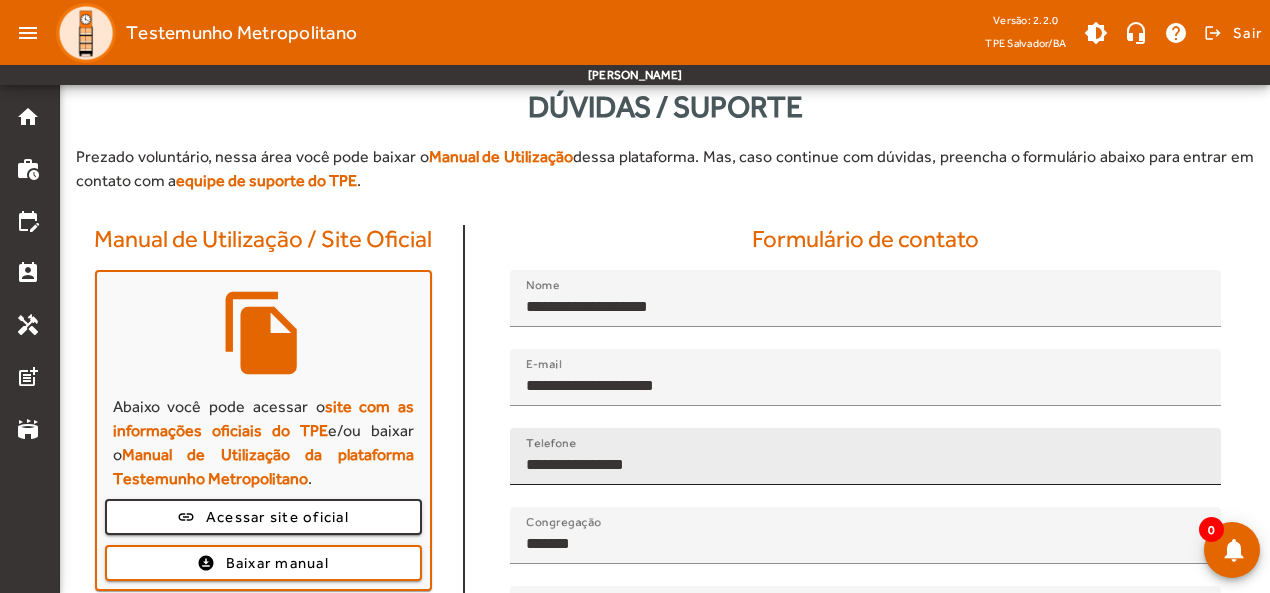 click on "**********" at bounding box center [865, 456] 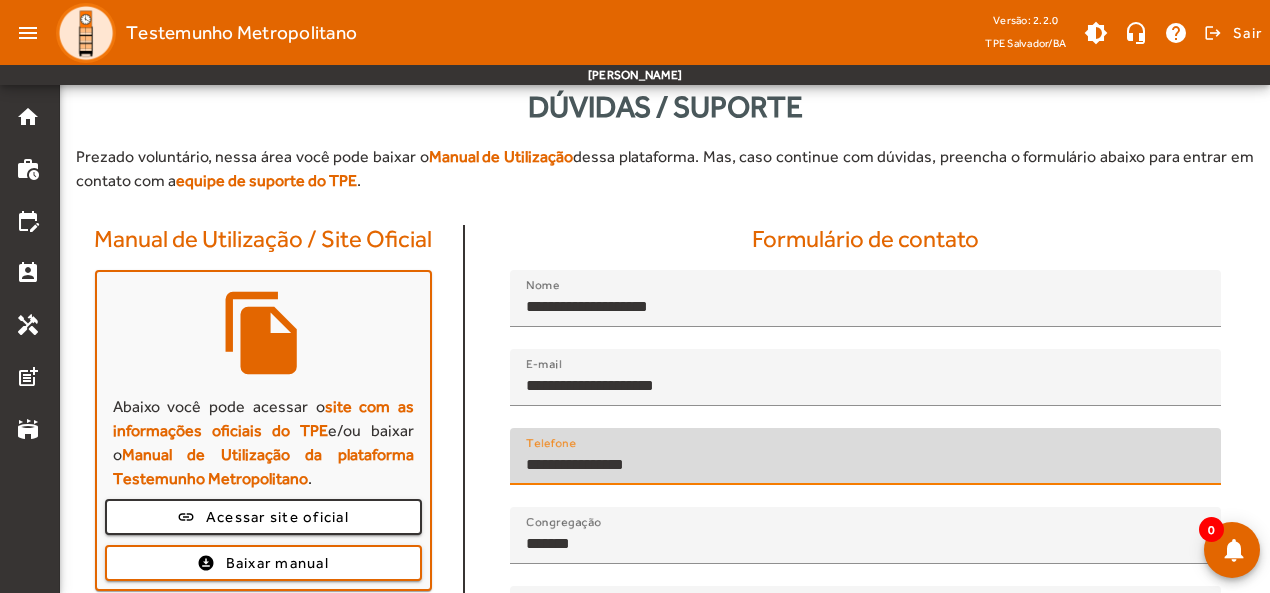 click on "**********" at bounding box center (865, 465) 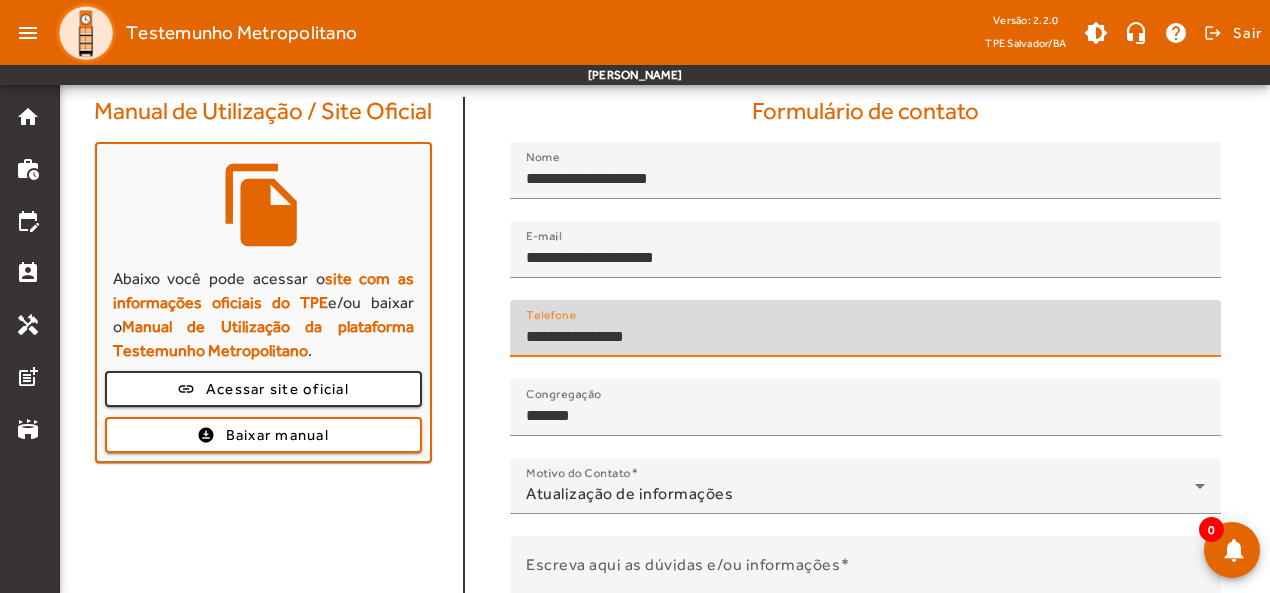 scroll, scrollTop: 238, scrollLeft: 0, axis: vertical 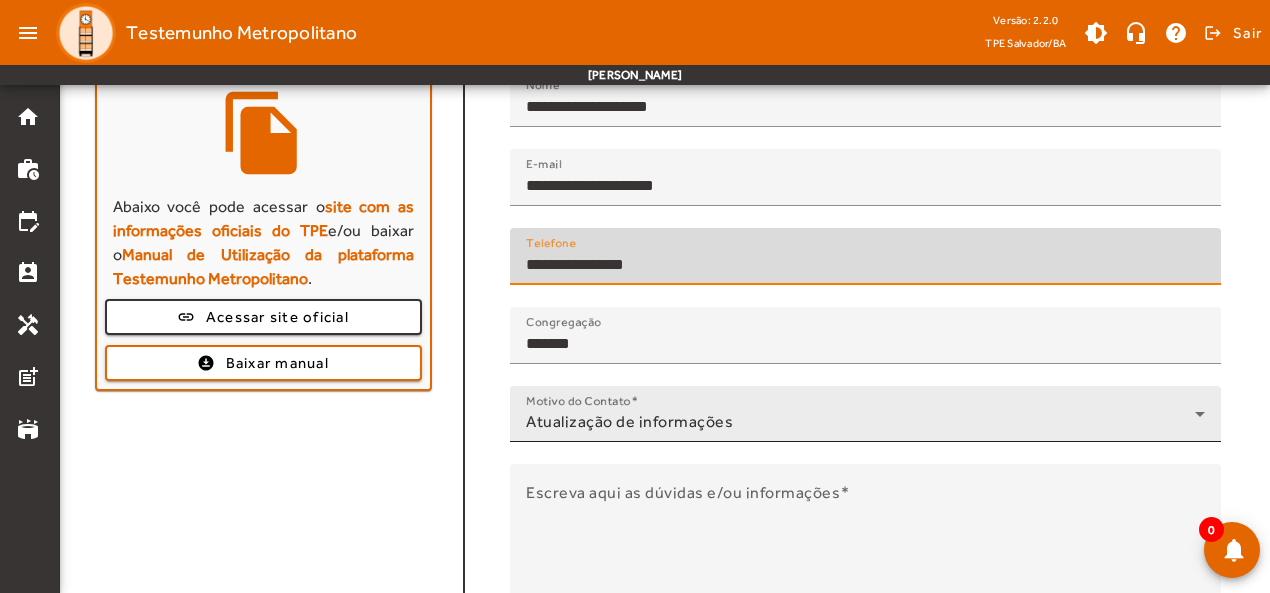 click on "Atualização de informações" at bounding box center (629, 421) 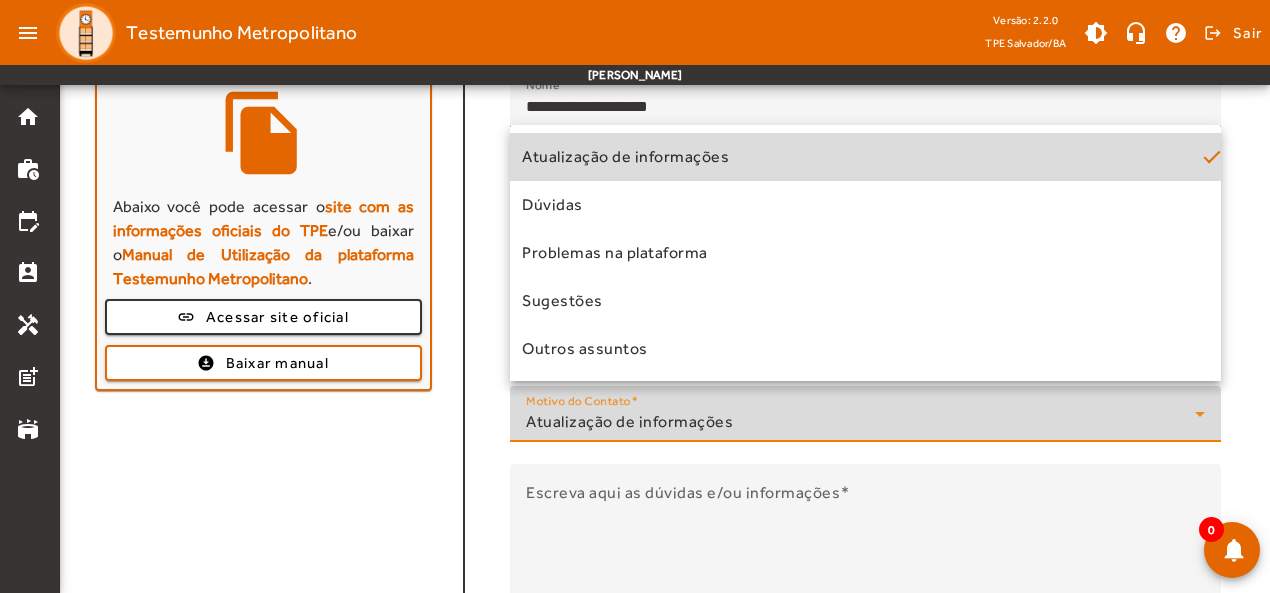 click on "Atualização de informações" at bounding box center (865, 157) 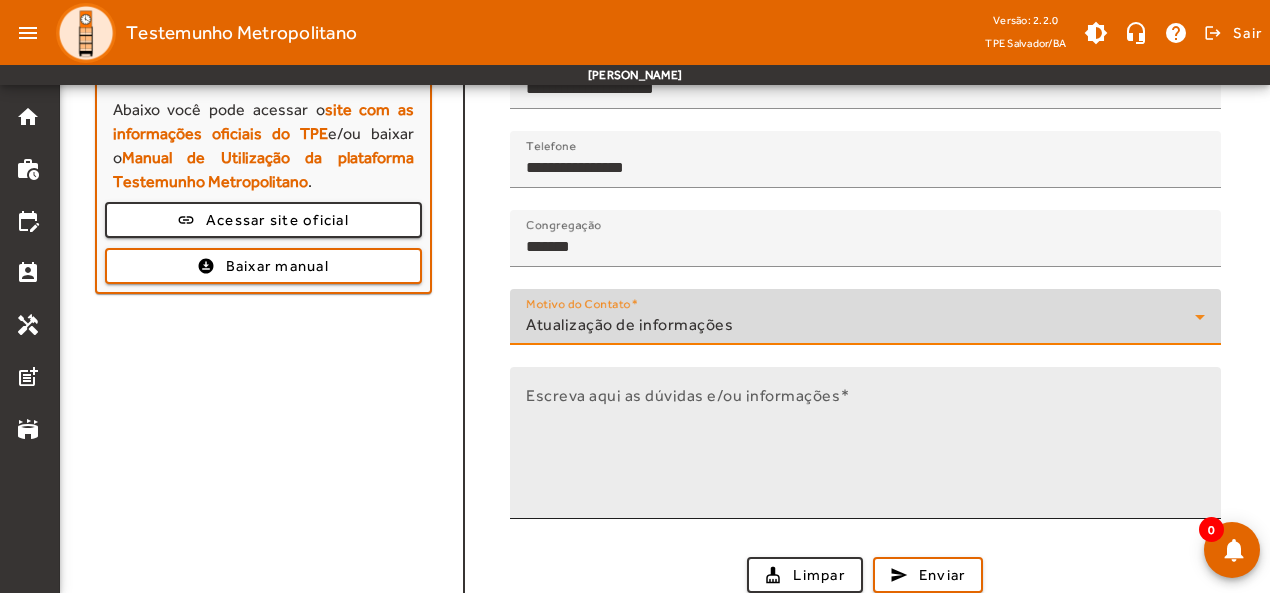 scroll, scrollTop: 338, scrollLeft: 0, axis: vertical 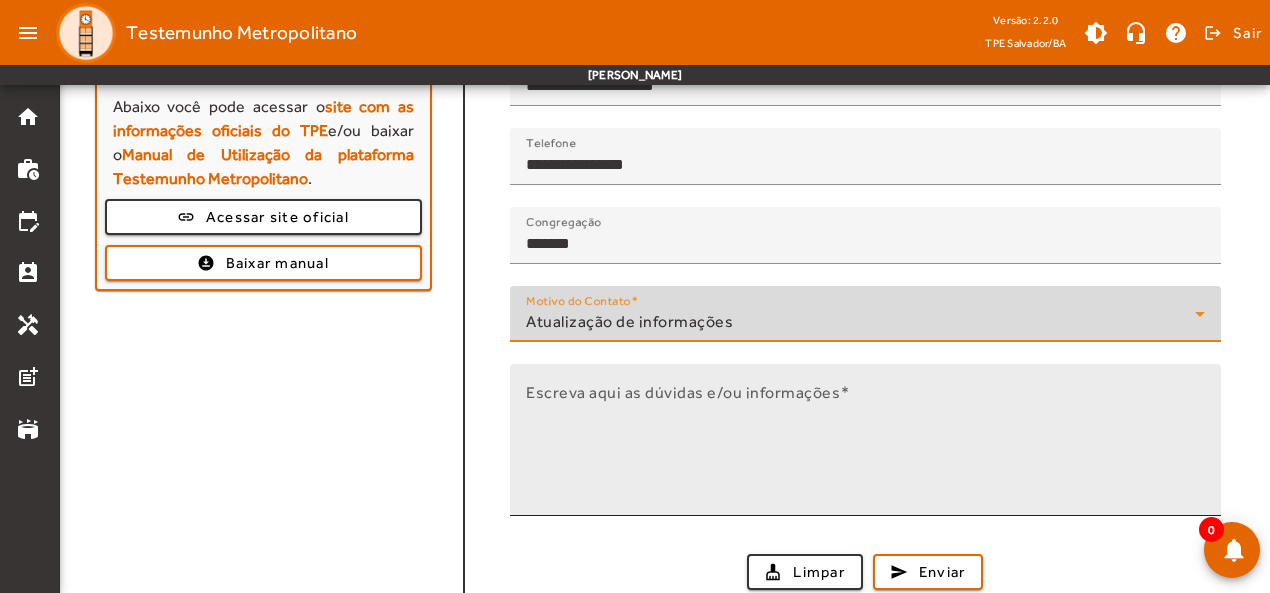 click on "Escreva aqui as dúvidas e/ou informações" 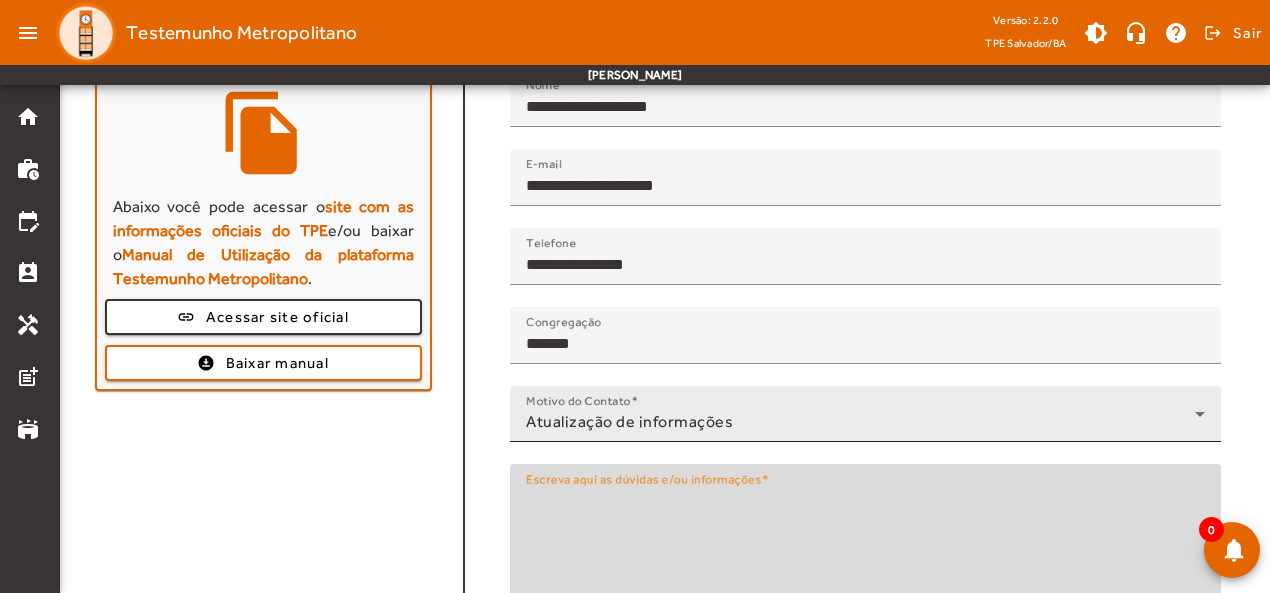scroll, scrollTop: 338, scrollLeft: 0, axis: vertical 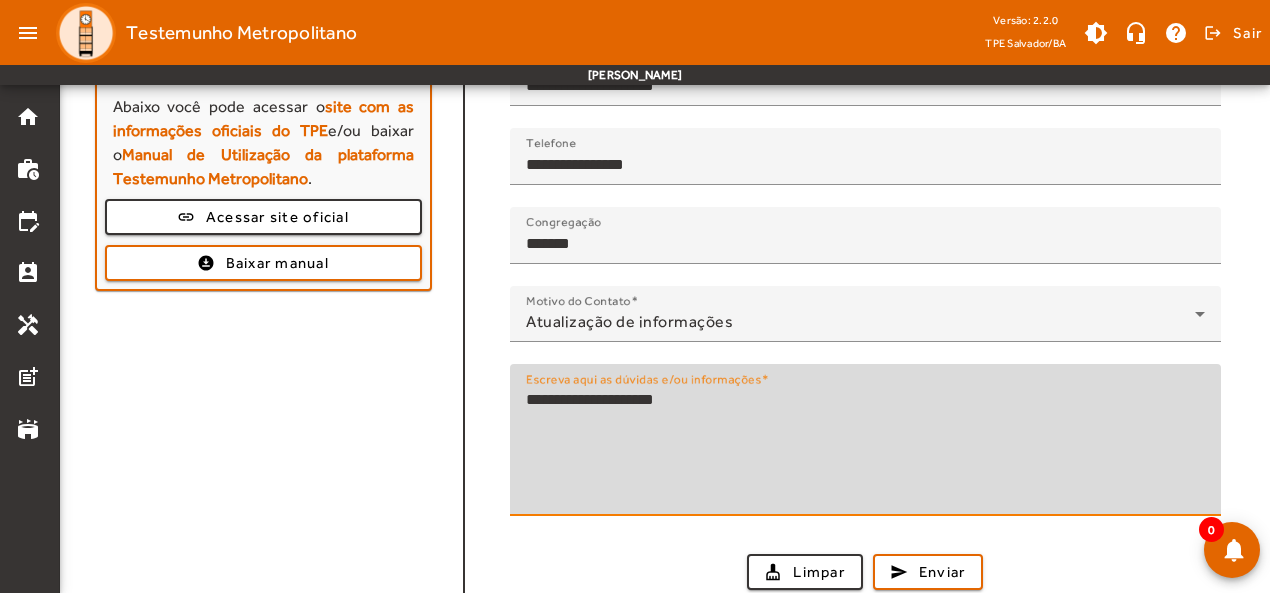 click on "**********" at bounding box center (865, 440) 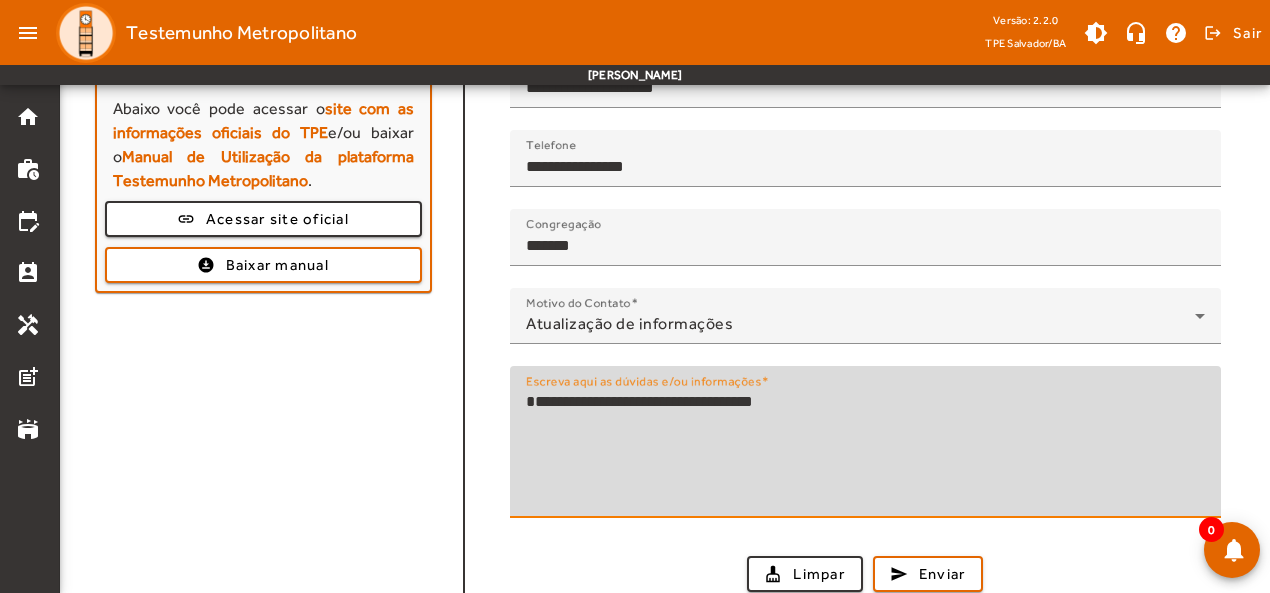 scroll, scrollTop: 338, scrollLeft: 0, axis: vertical 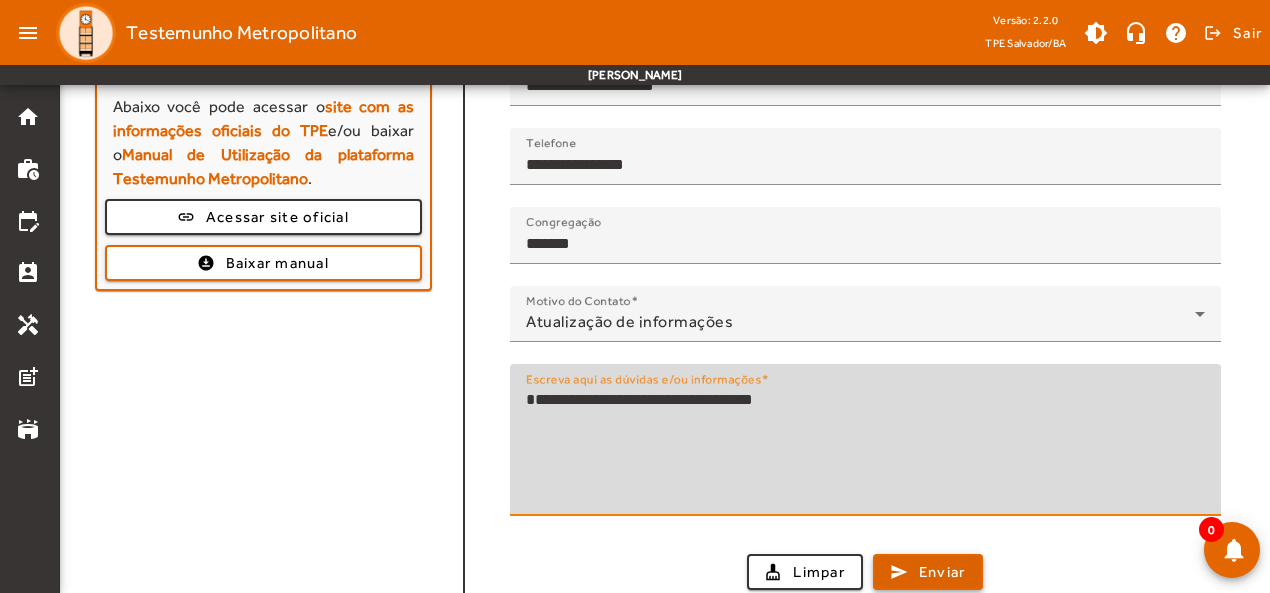 type on "**********" 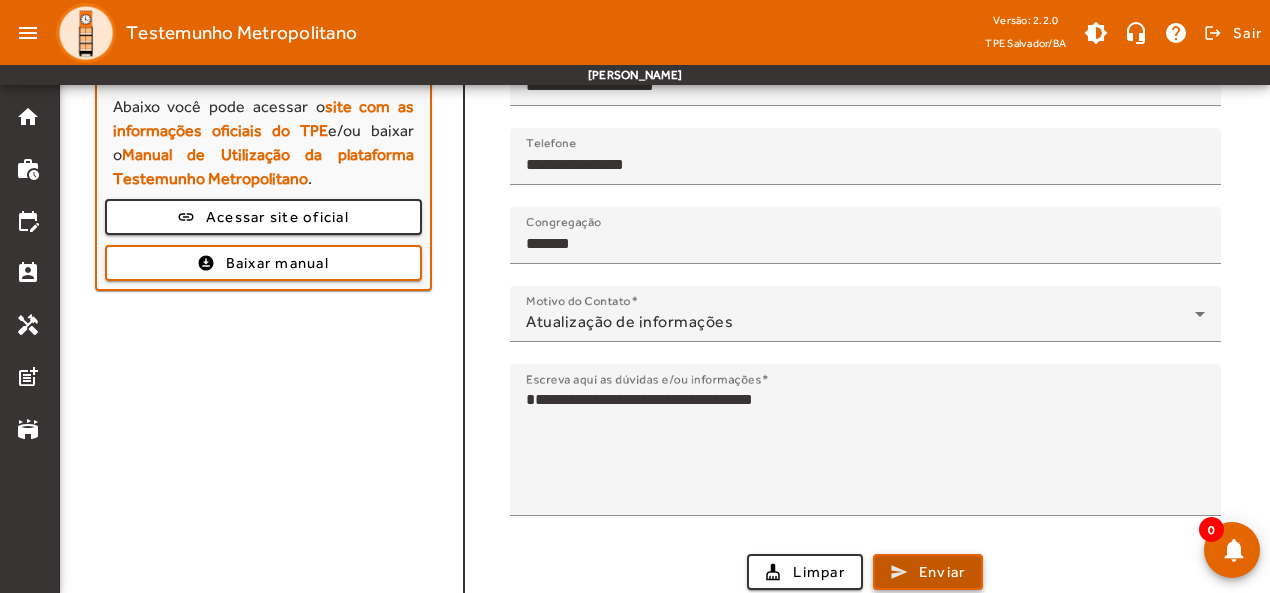 click at bounding box center [928, 572] 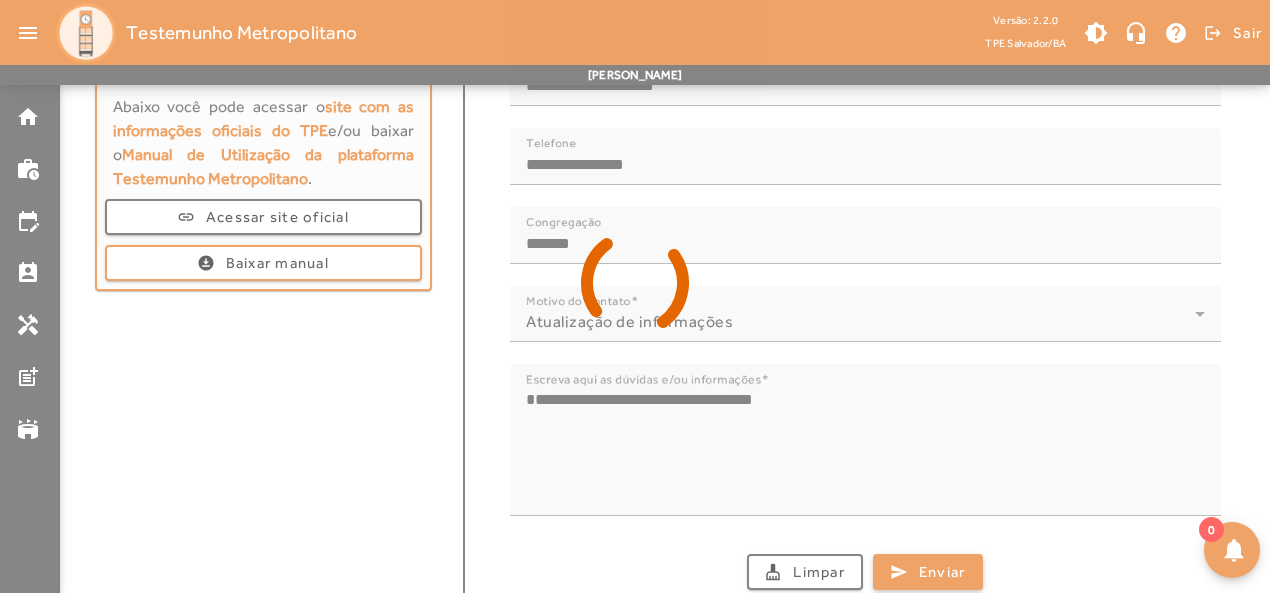 type 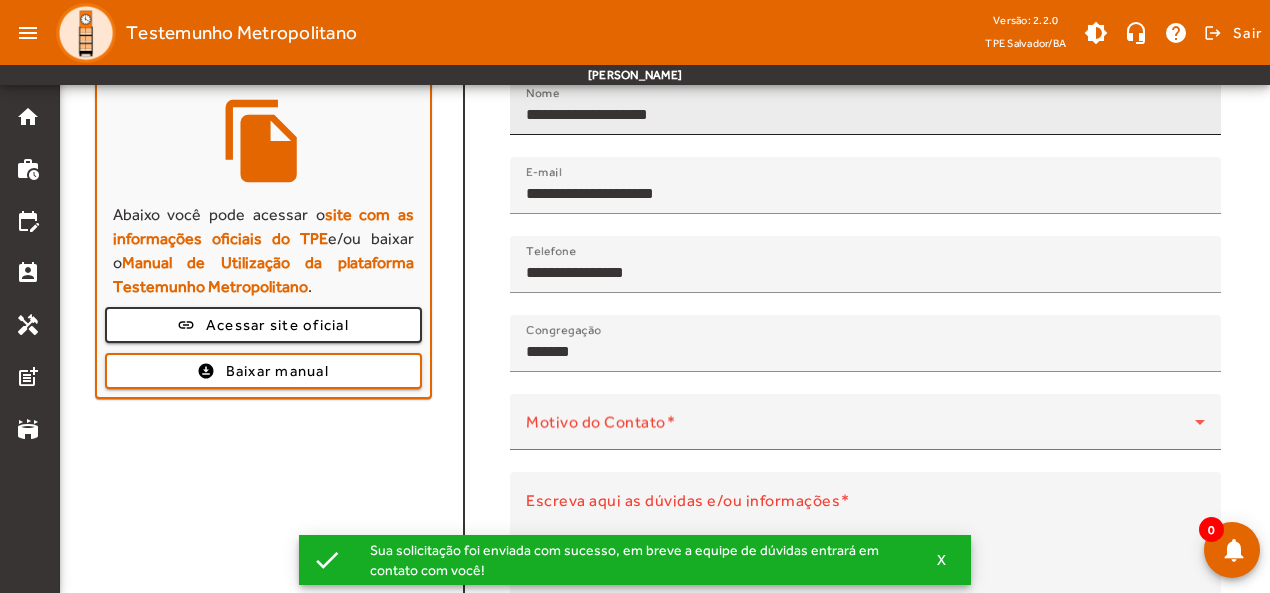 scroll, scrollTop: 0, scrollLeft: 0, axis: both 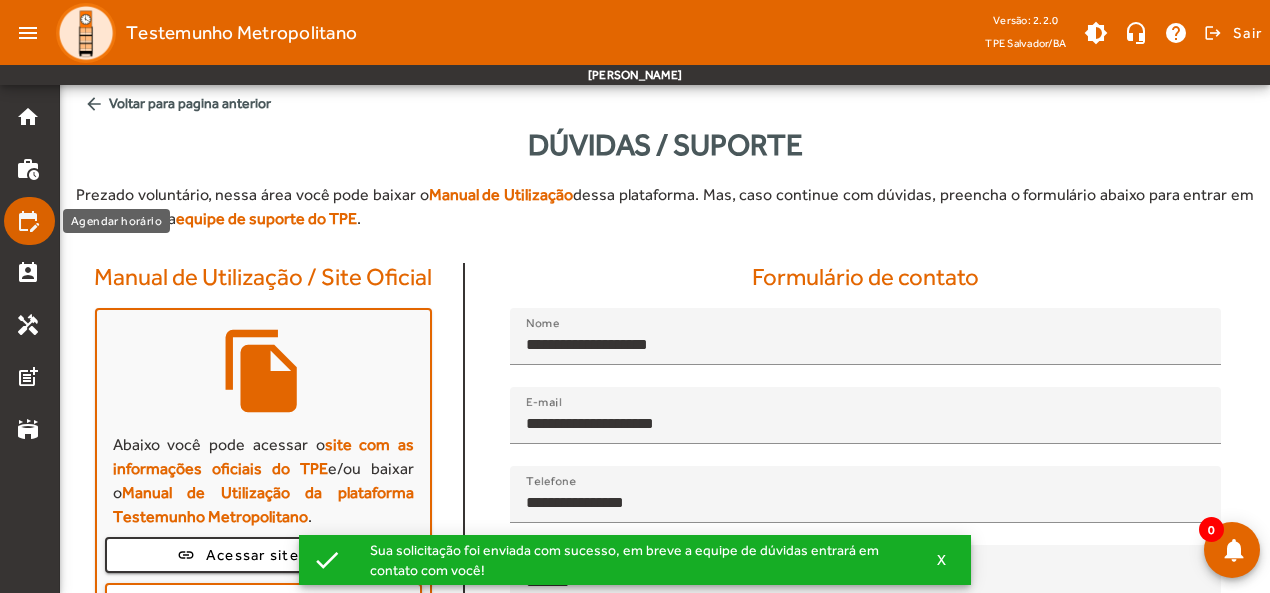 click on "edit_calendar" 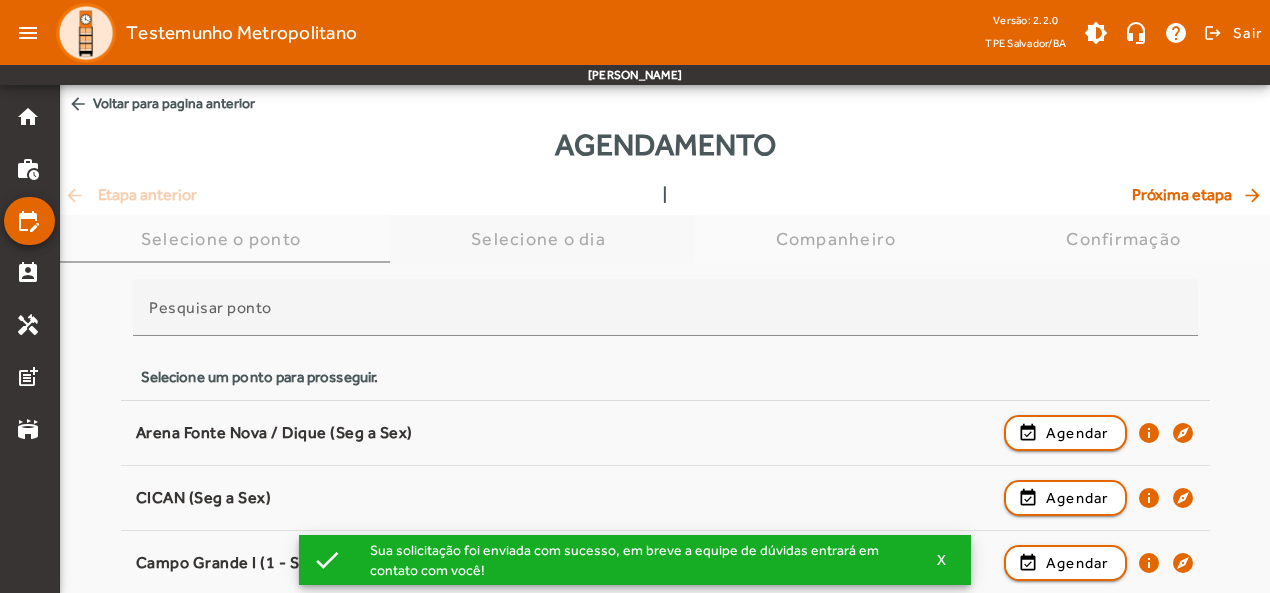 click on "Selecione o dia" at bounding box center [542, 239] 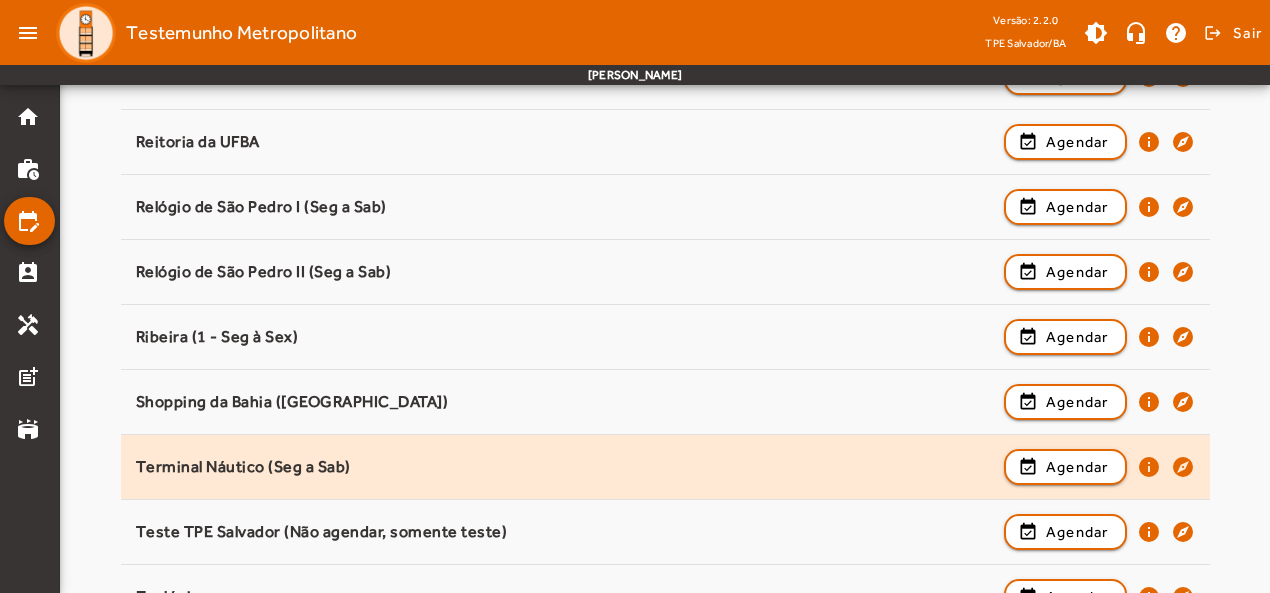 scroll, scrollTop: 2264, scrollLeft: 0, axis: vertical 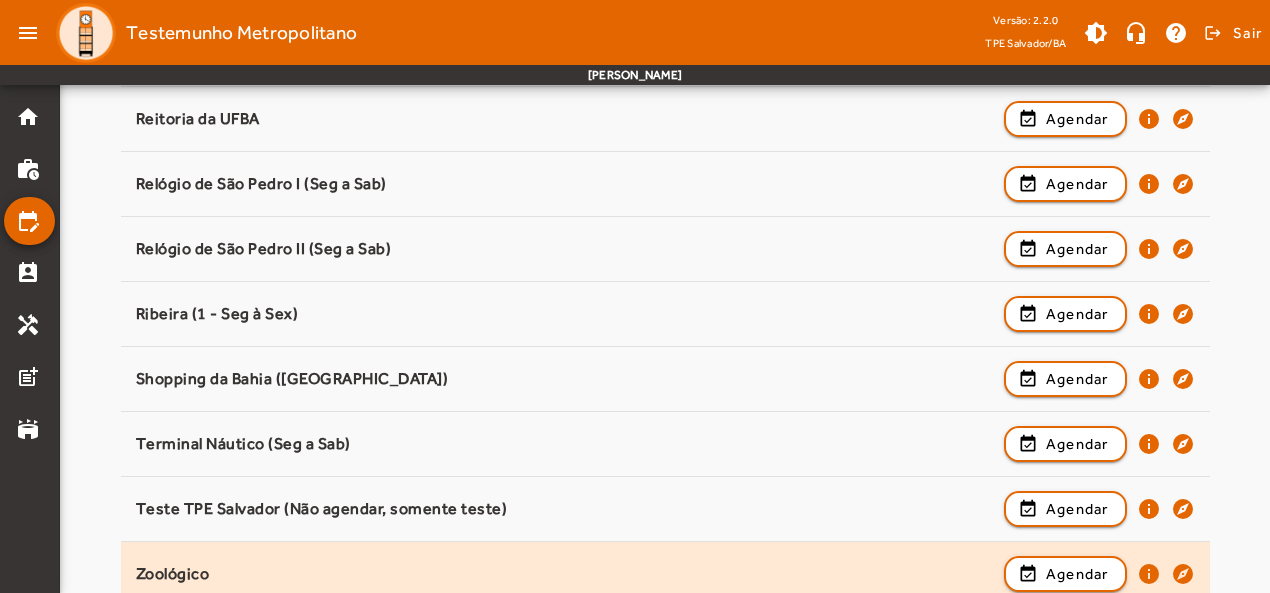 click on "Zoológico   event_available   Agendar   info  explore" 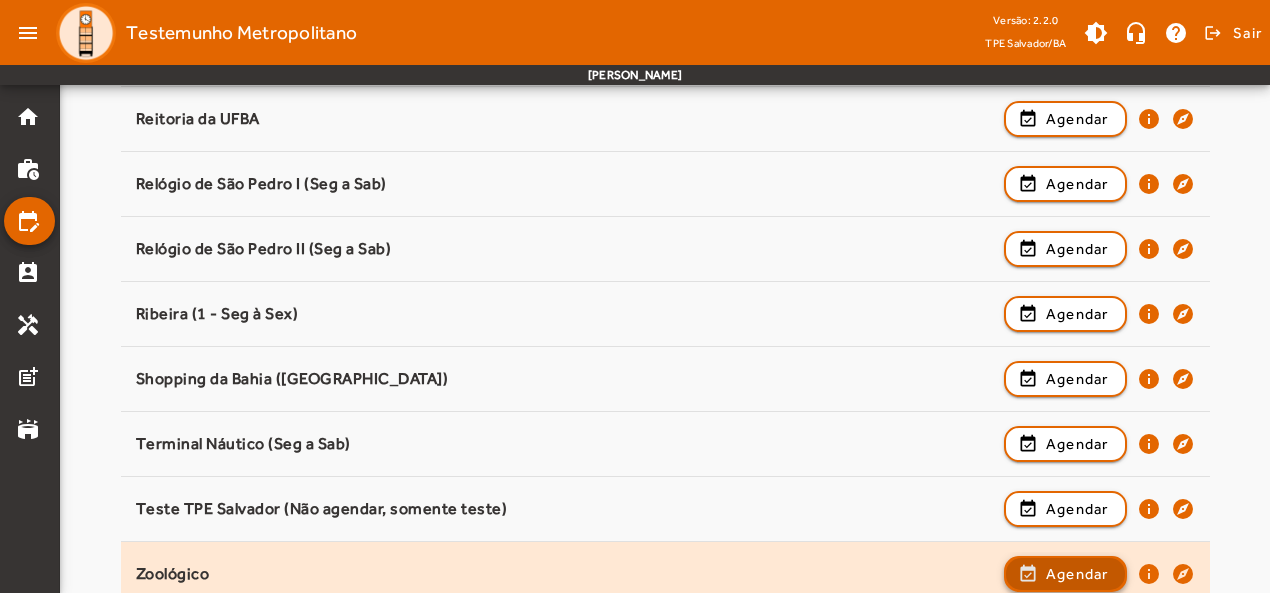 click 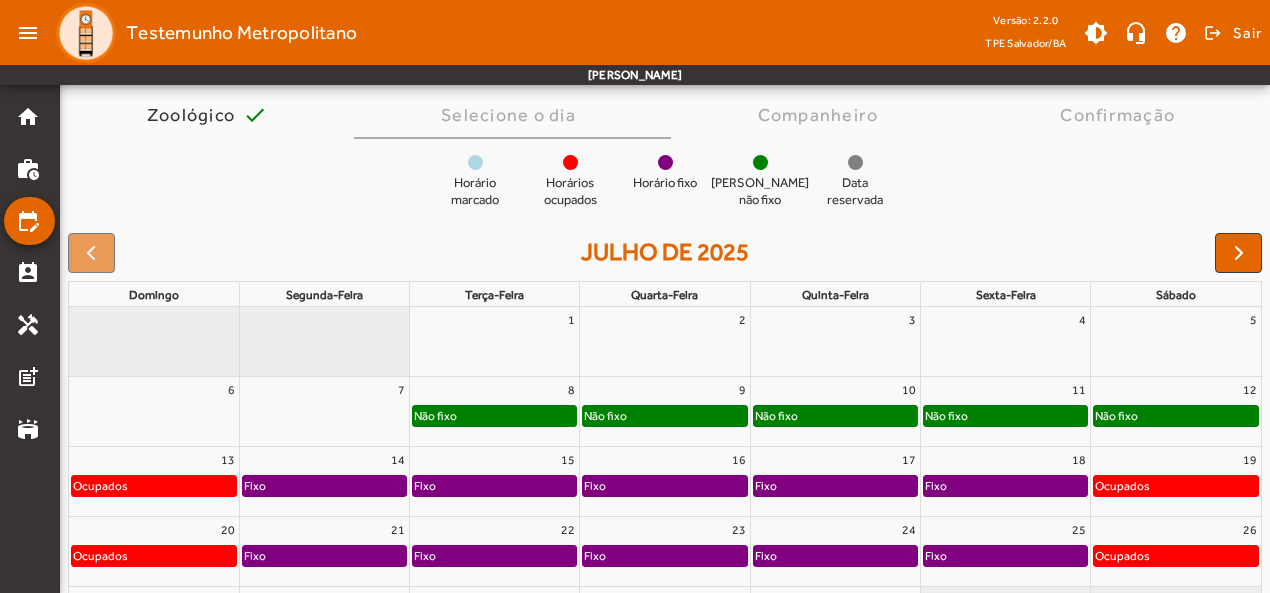 scroll, scrollTop: 192, scrollLeft: 0, axis: vertical 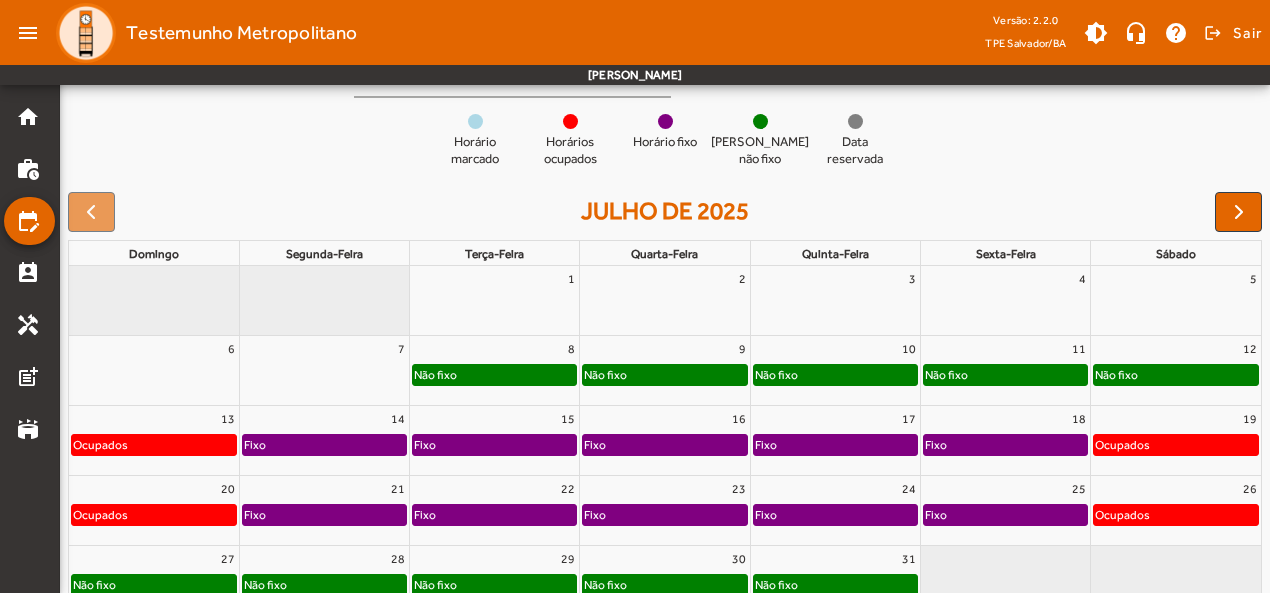 click on "Não fixo" 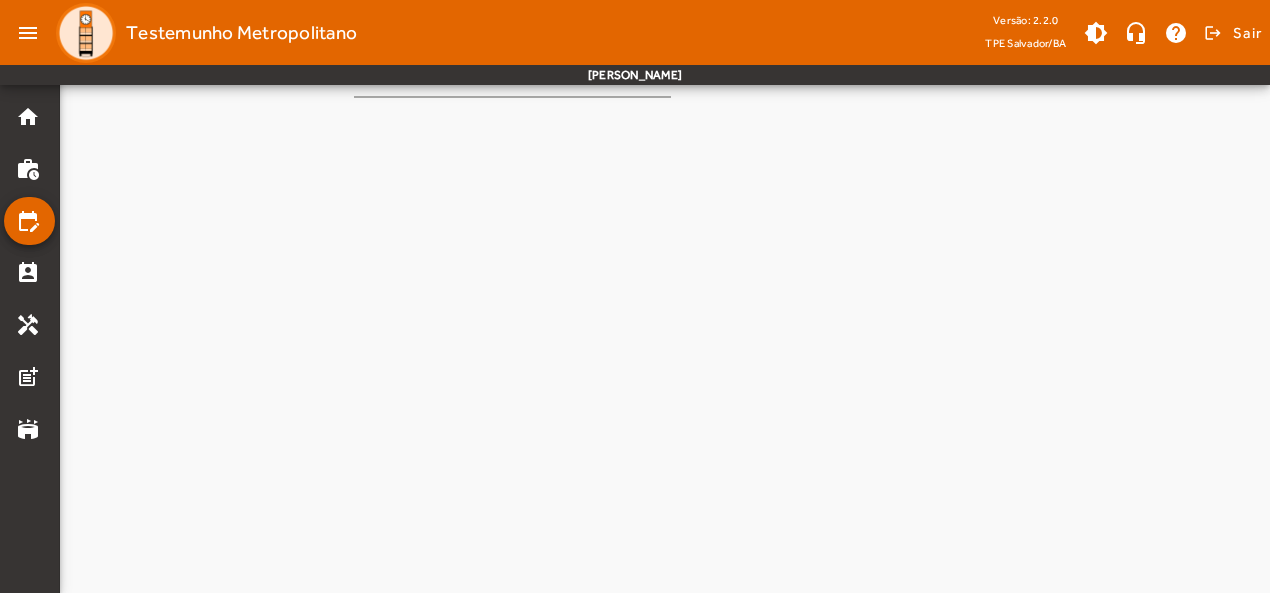 scroll, scrollTop: 0, scrollLeft: 0, axis: both 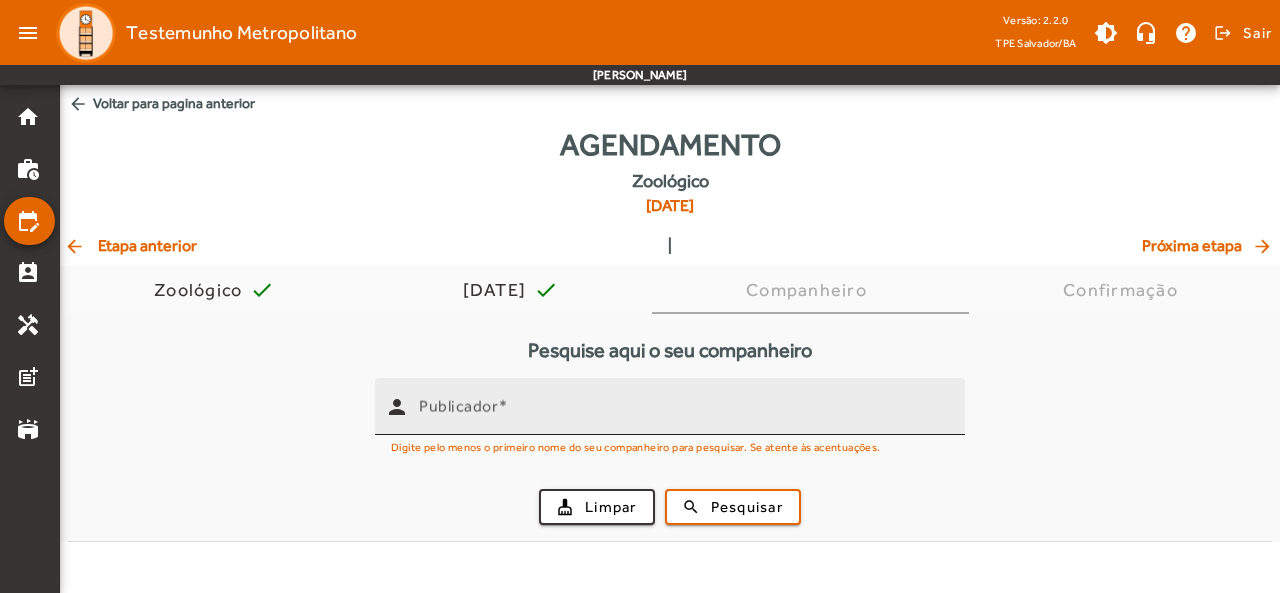 click on "Publicador" at bounding box center (684, 415) 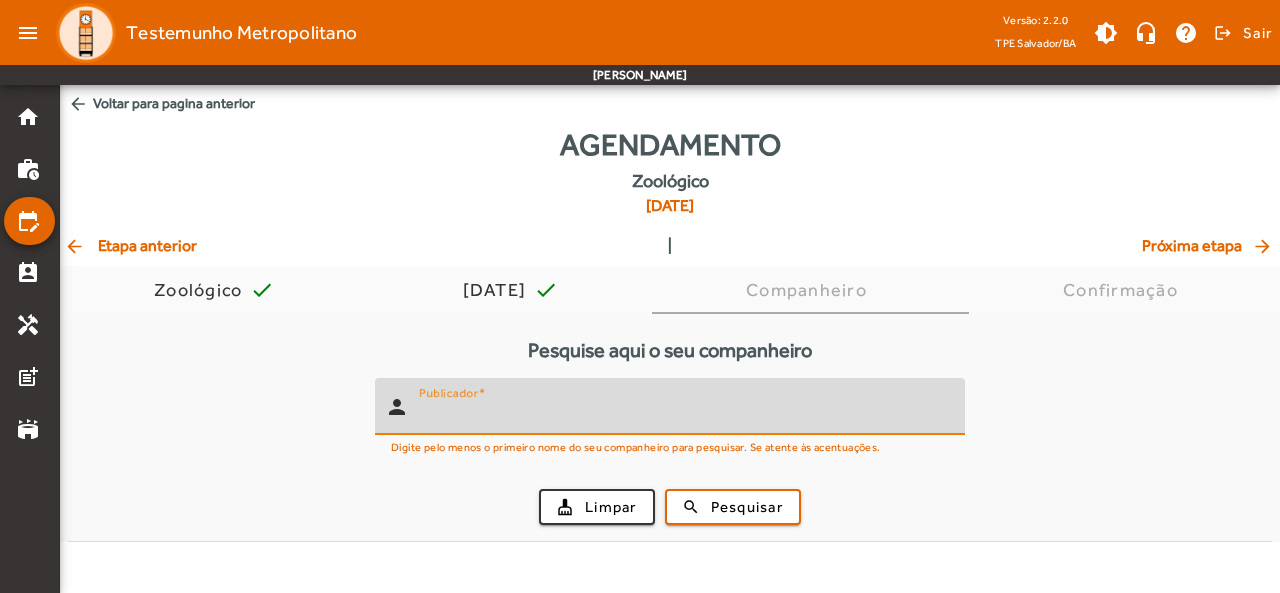 click on "Publicador" at bounding box center [684, 415] 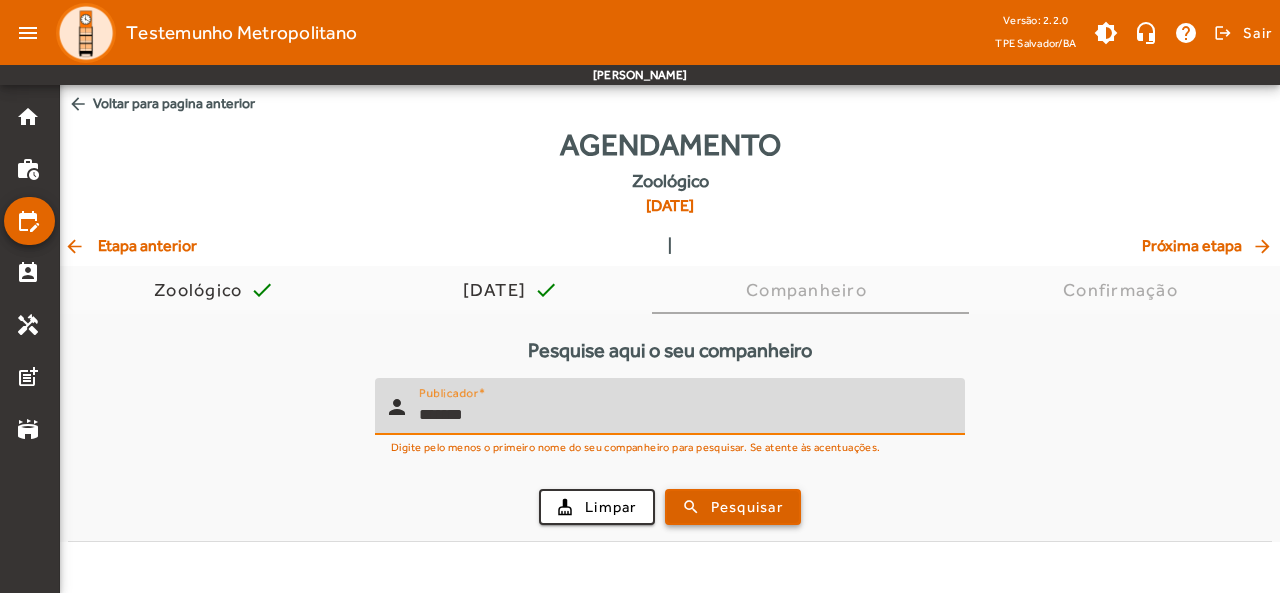 click on "Pesquisar" at bounding box center [747, 507] 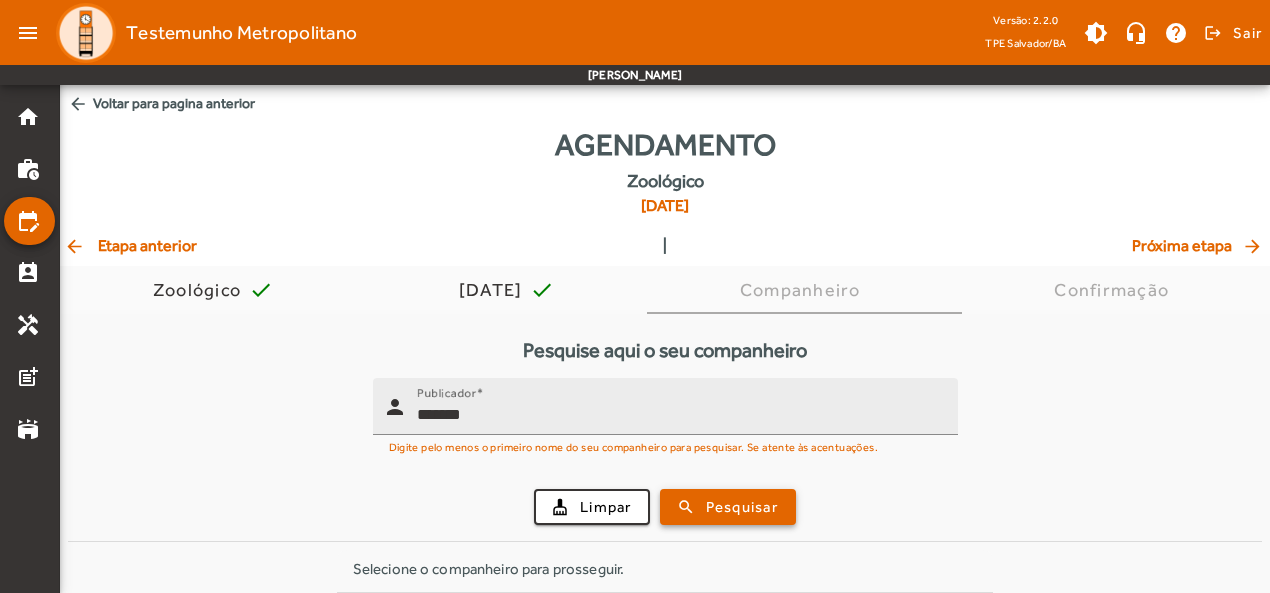 scroll, scrollTop: 200, scrollLeft: 0, axis: vertical 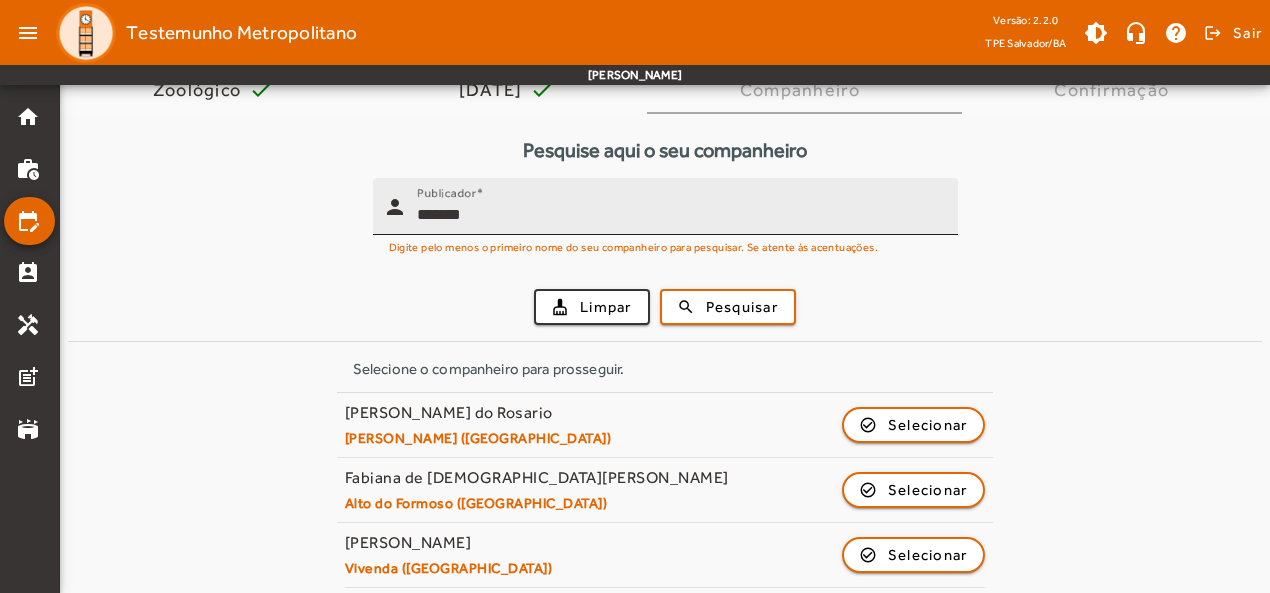 click on "*******" at bounding box center (679, 215) 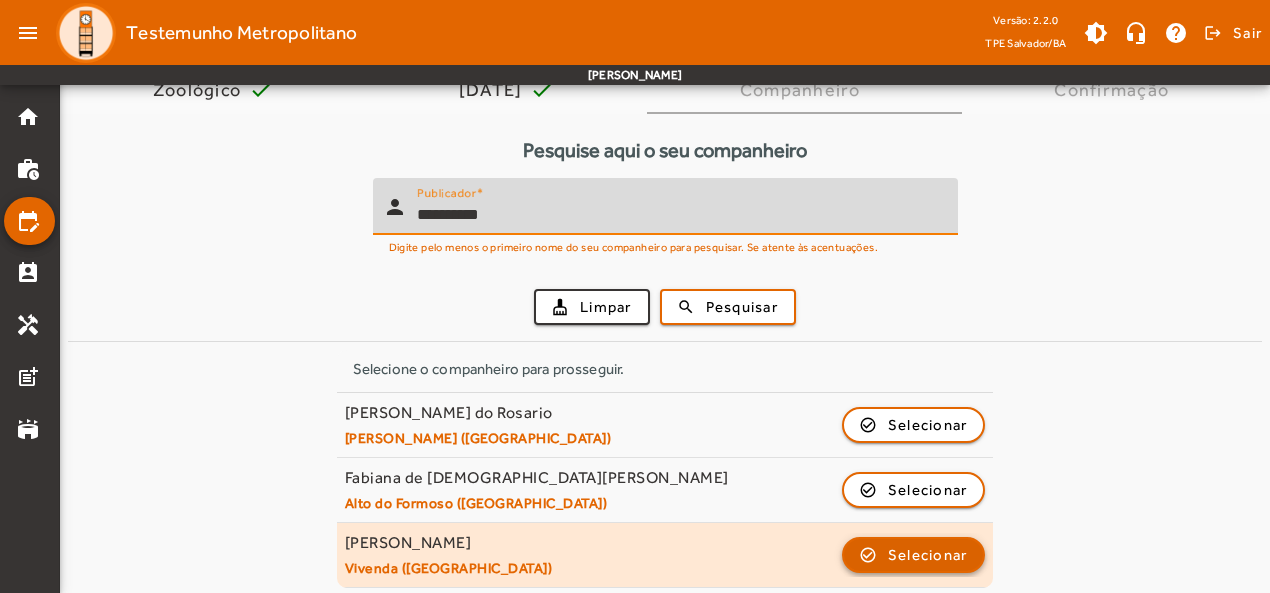type on "**********" 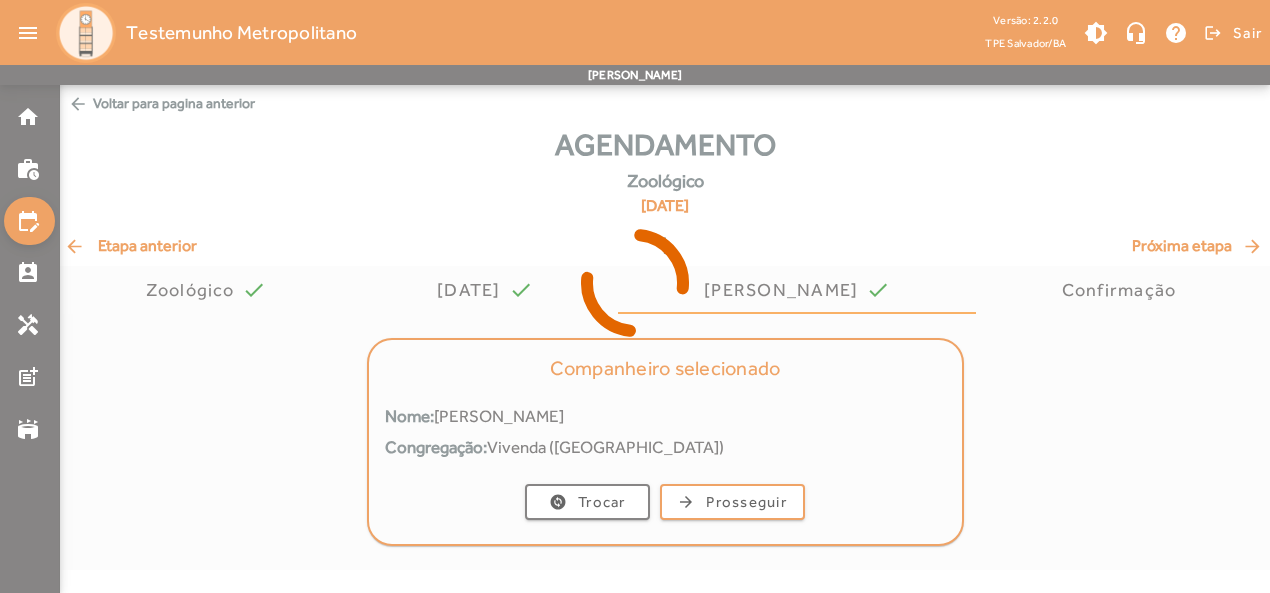 scroll, scrollTop: 0, scrollLeft: 0, axis: both 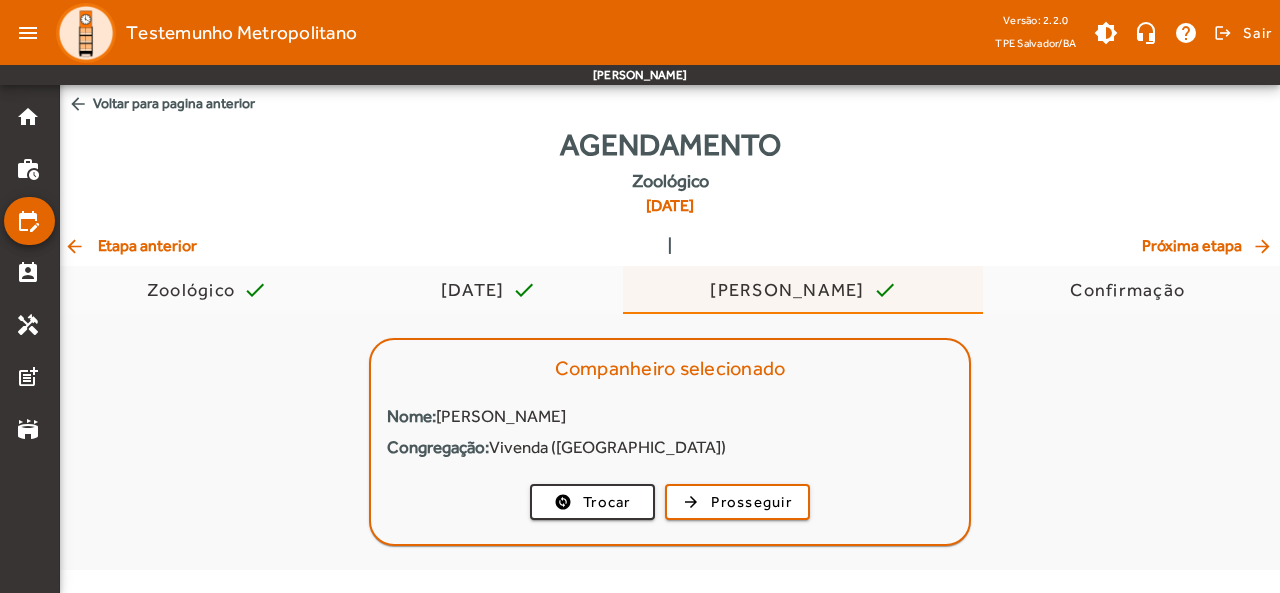 click on "[PERSON_NAME]" at bounding box center [791, 290] 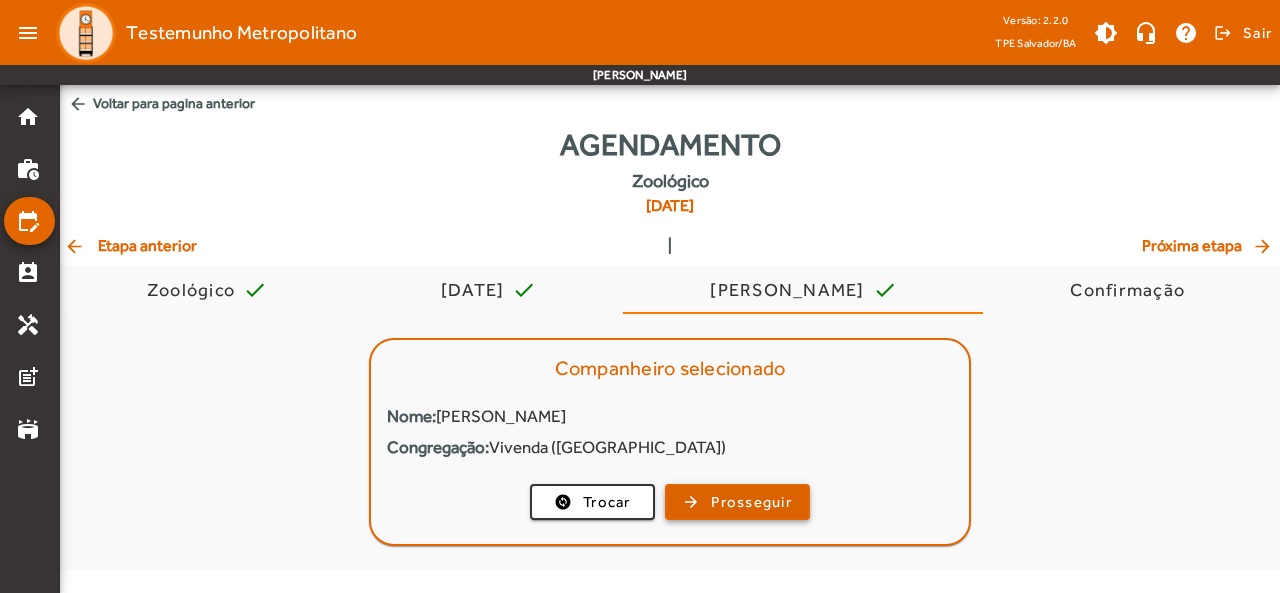 click on "Prosseguir" 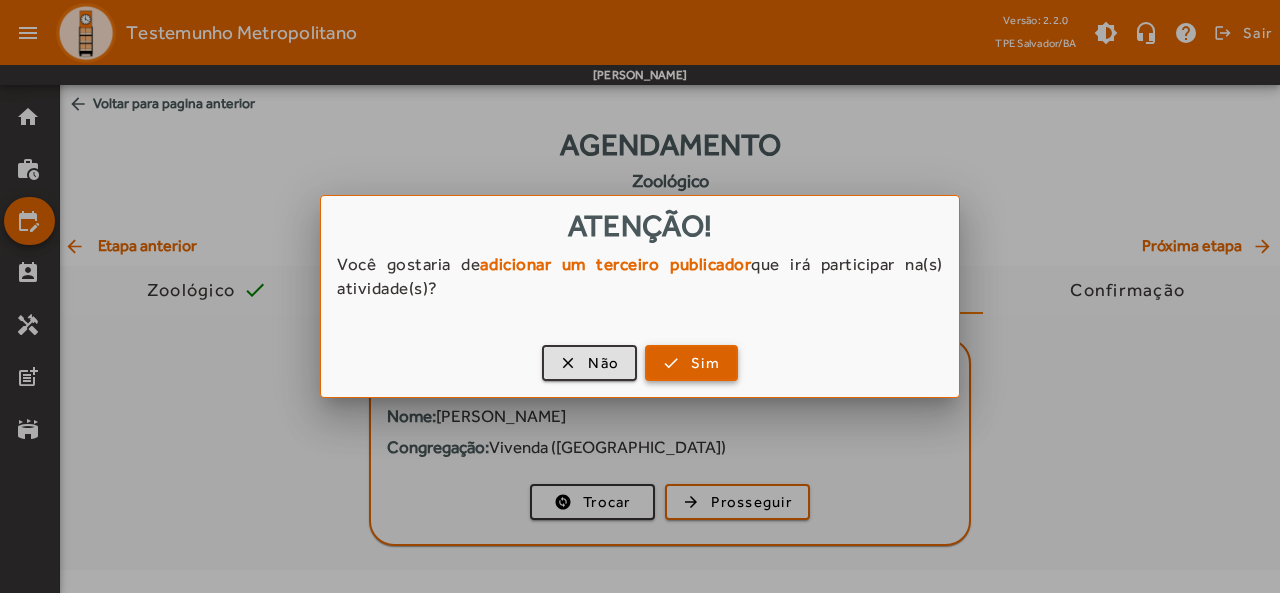 click at bounding box center (691, 363) 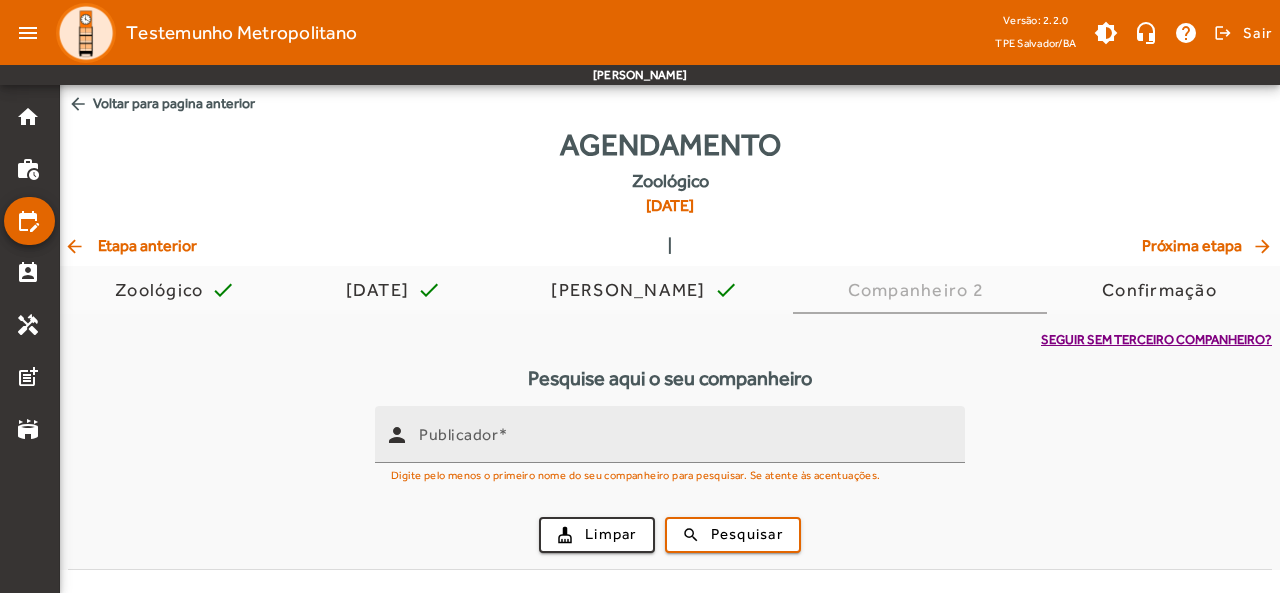 click on "Digite pelo menos o primeiro nome do seu companheiro para pesquisar. Se atente às acentuações." at bounding box center [636, 474] 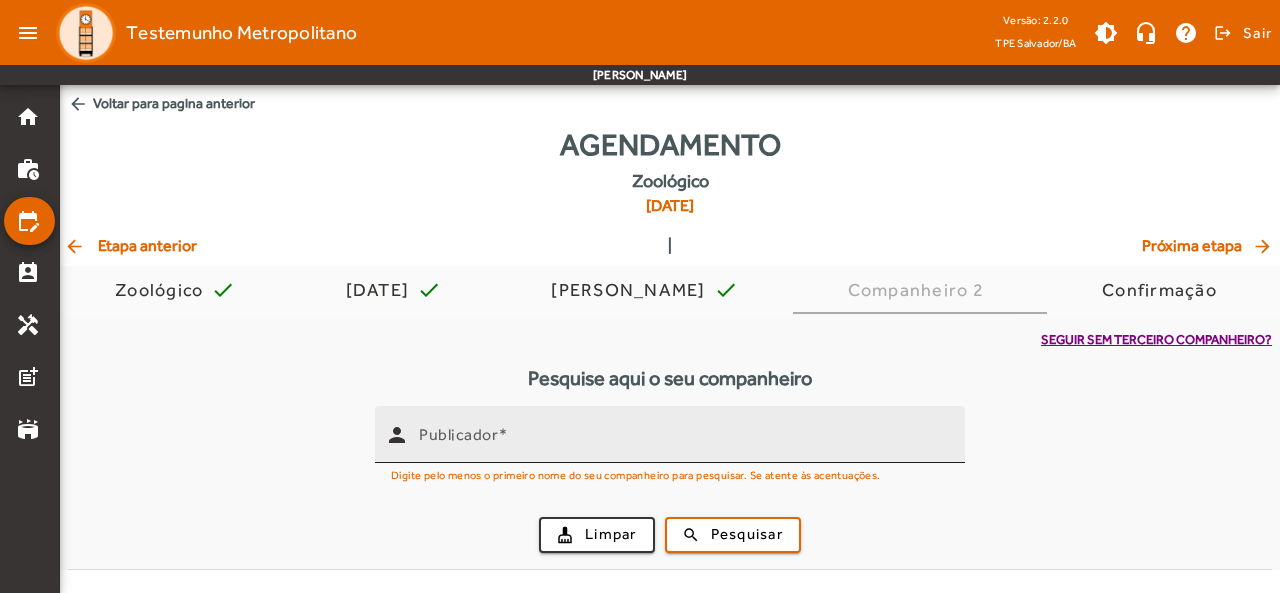 click on "Publicador" at bounding box center (684, 443) 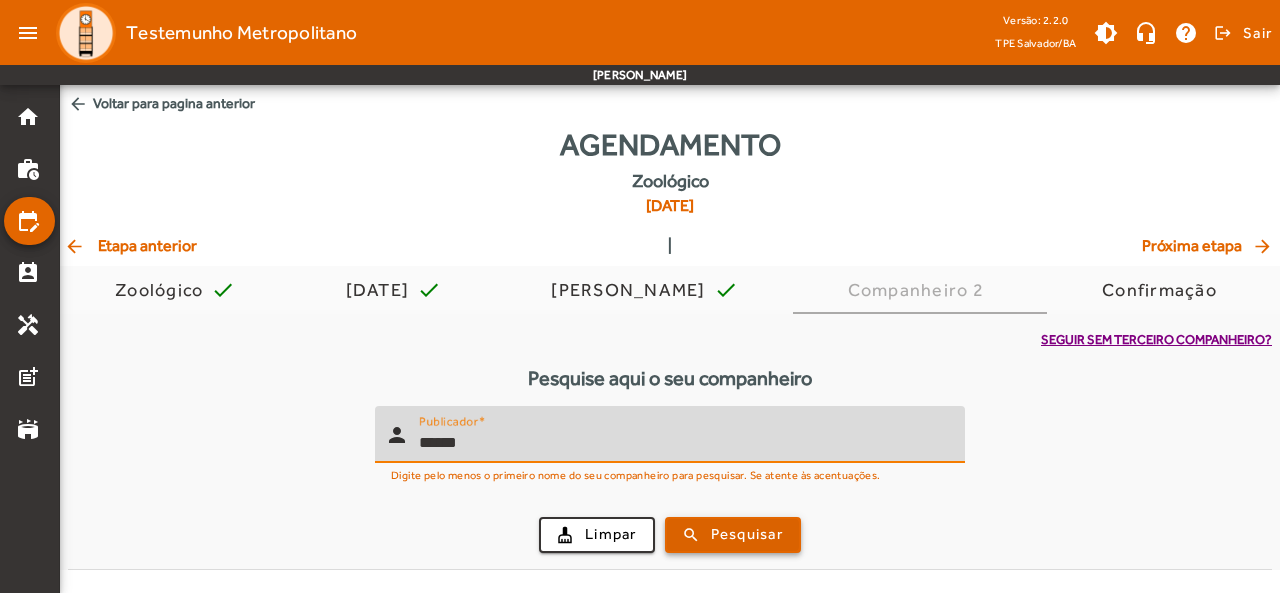 click at bounding box center [733, 535] 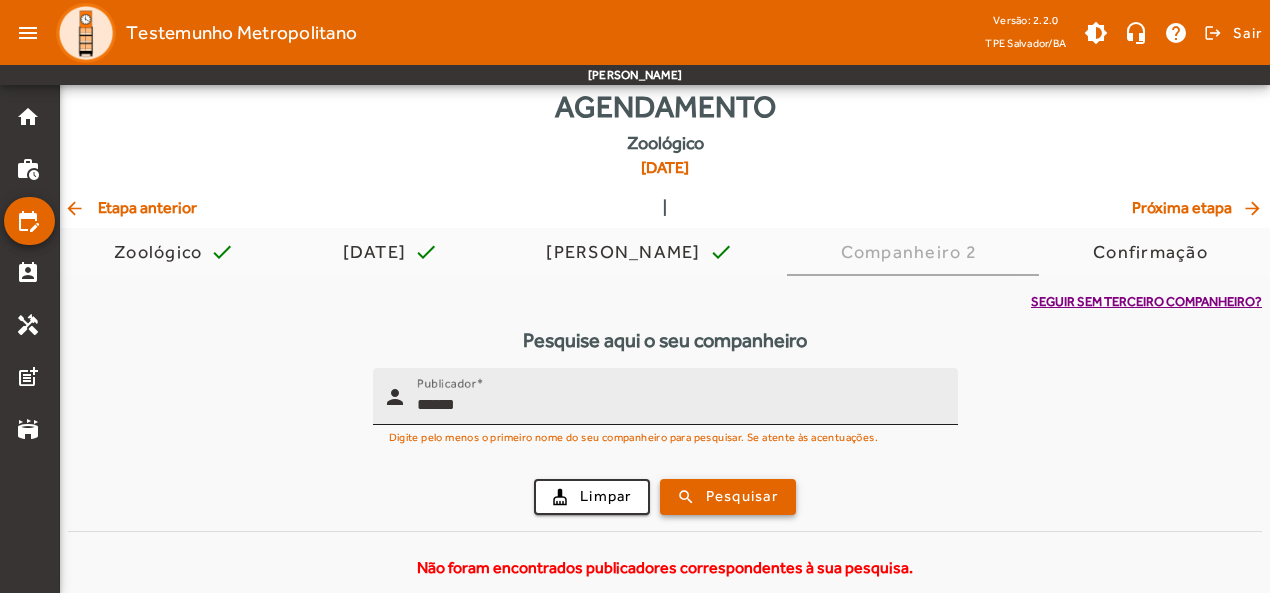 scroll, scrollTop: 54, scrollLeft: 0, axis: vertical 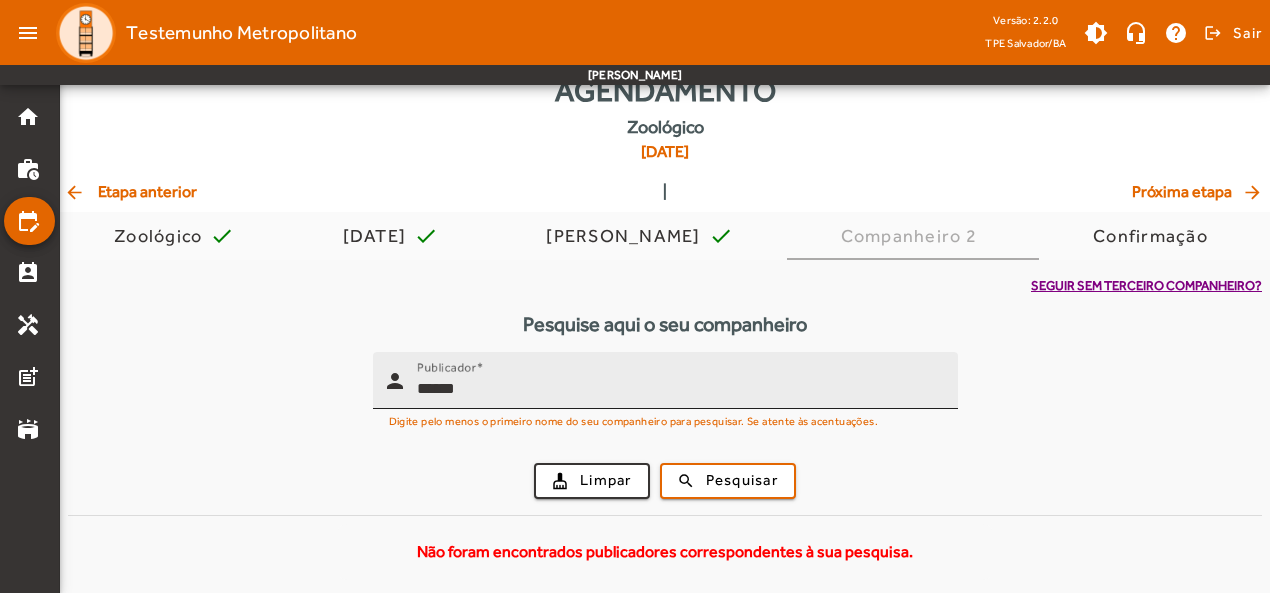 click on "******" at bounding box center [679, 389] 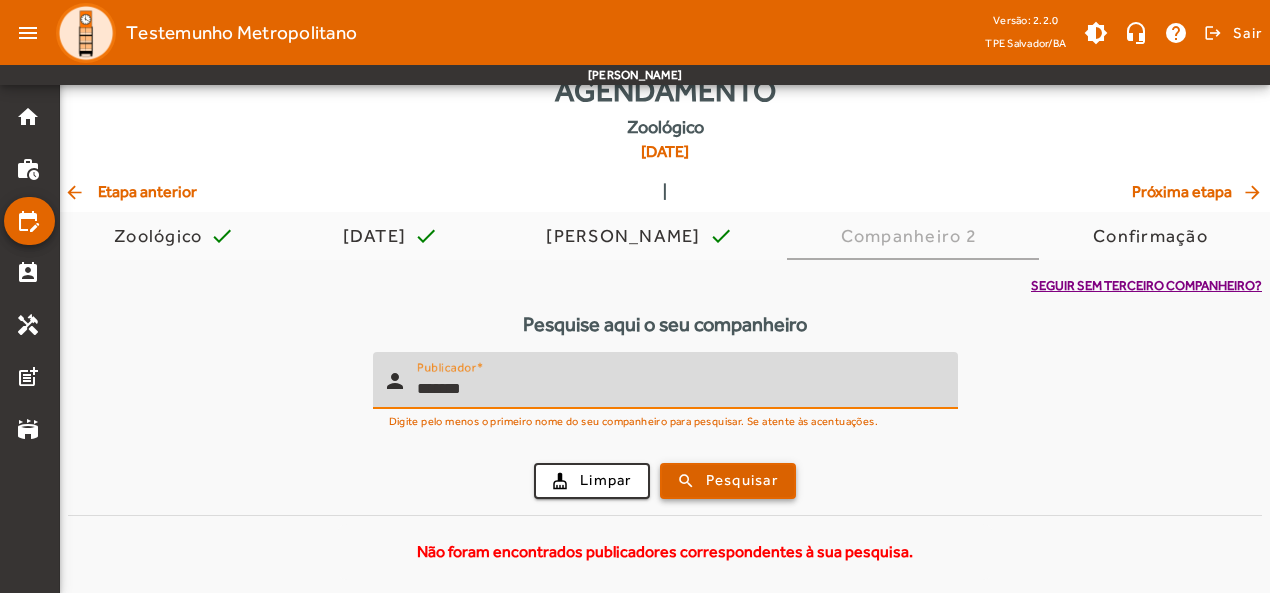 type on "*******" 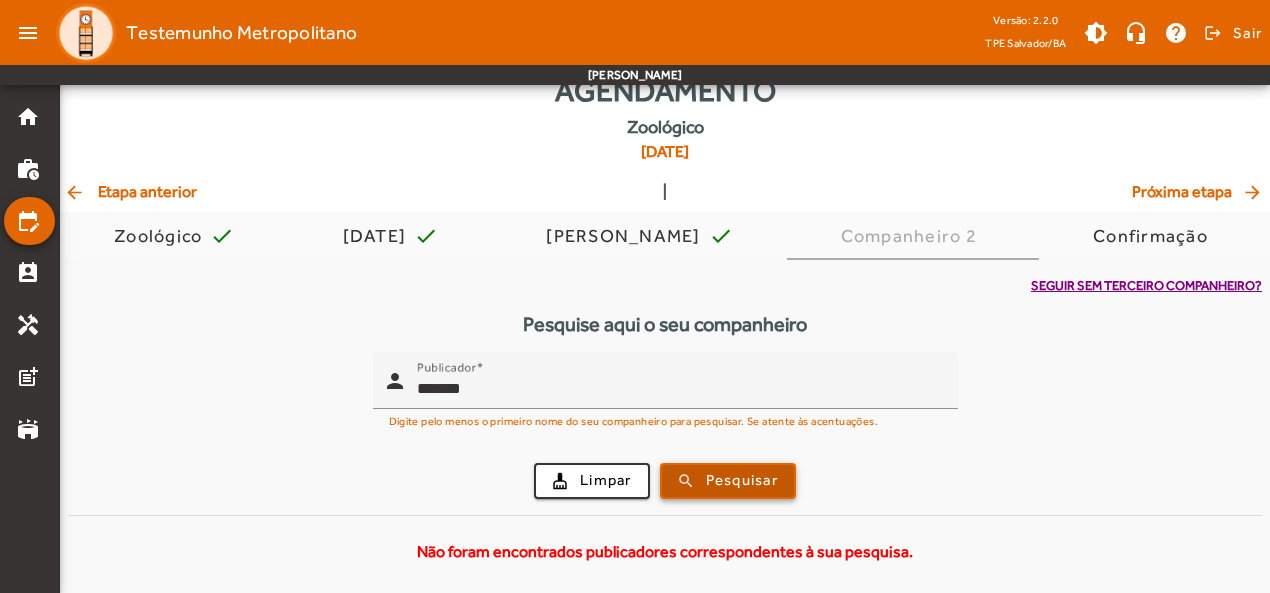 click on "Pesquisar" at bounding box center (742, 480) 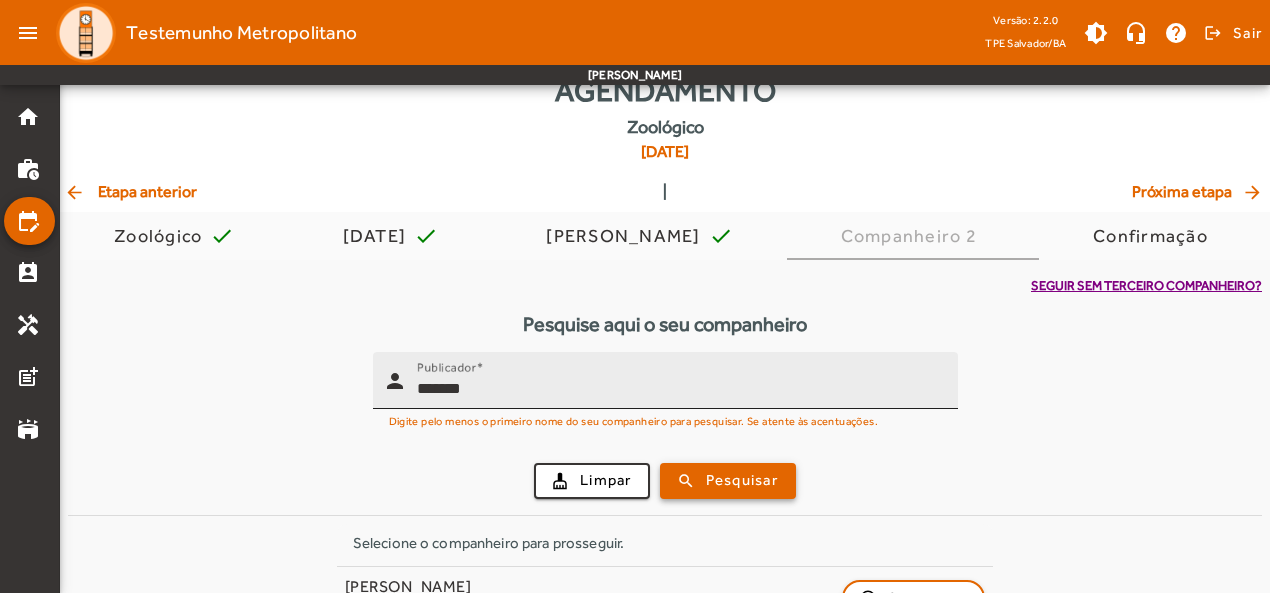 scroll, scrollTop: 106, scrollLeft: 0, axis: vertical 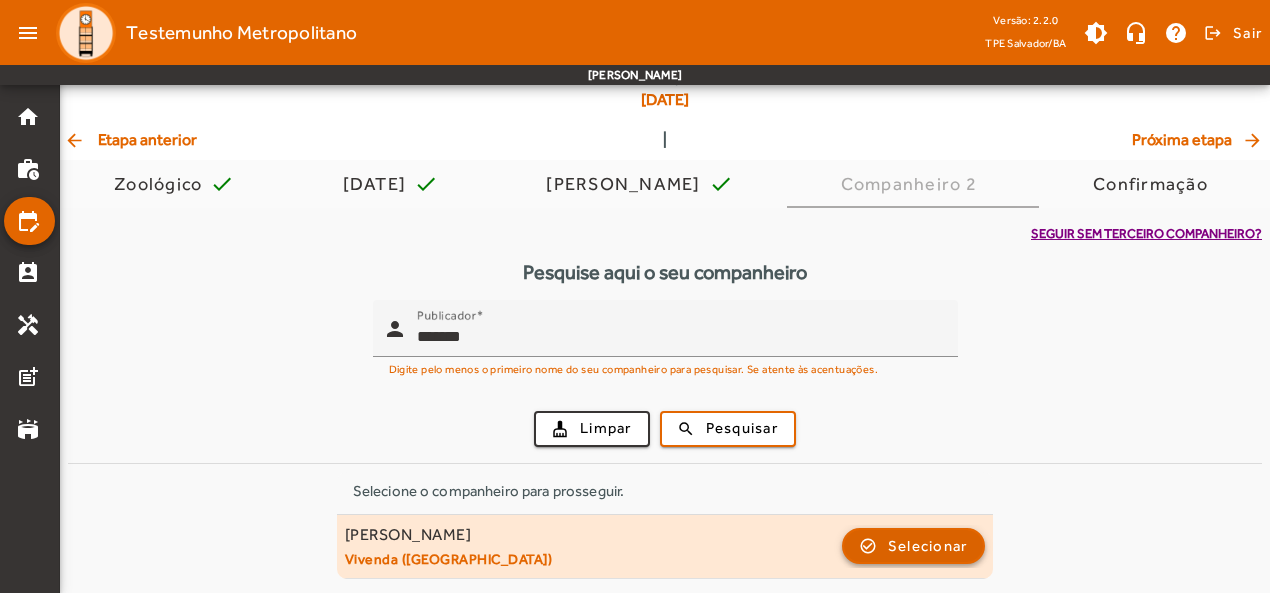 click 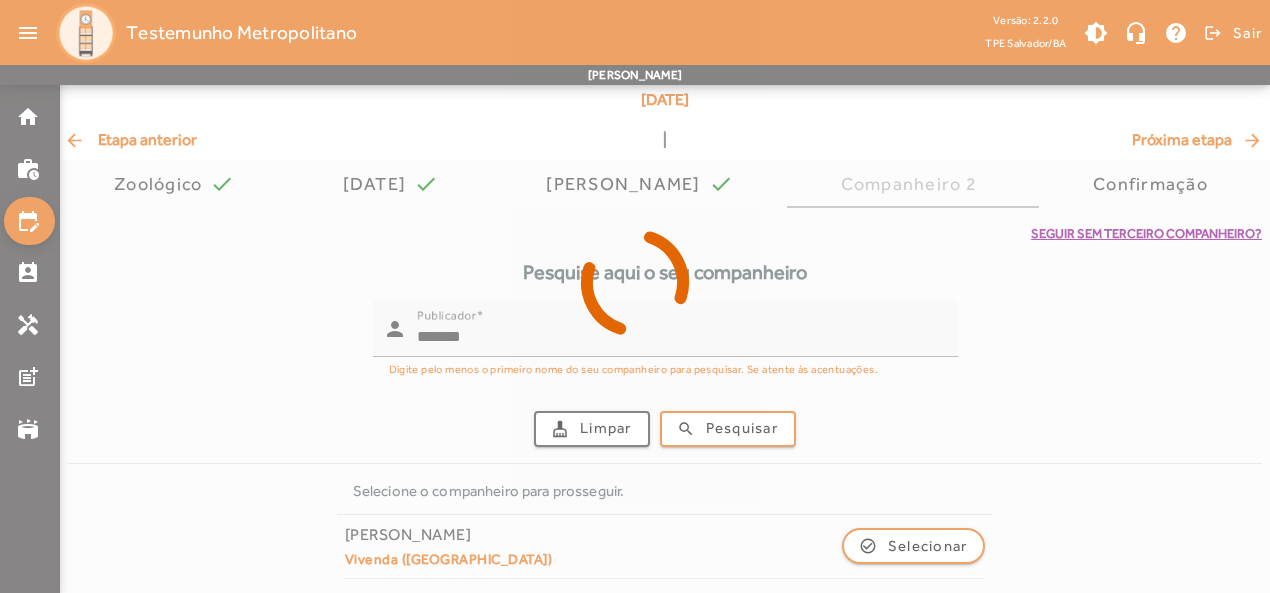 scroll, scrollTop: 0, scrollLeft: 0, axis: both 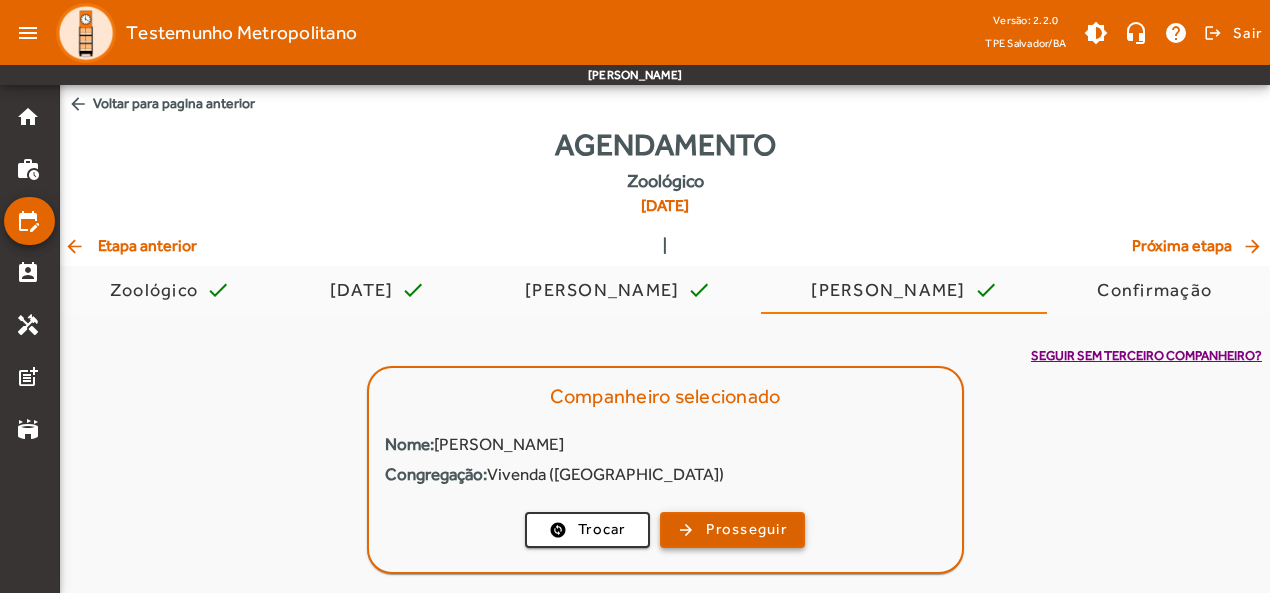 click on "Prosseguir" 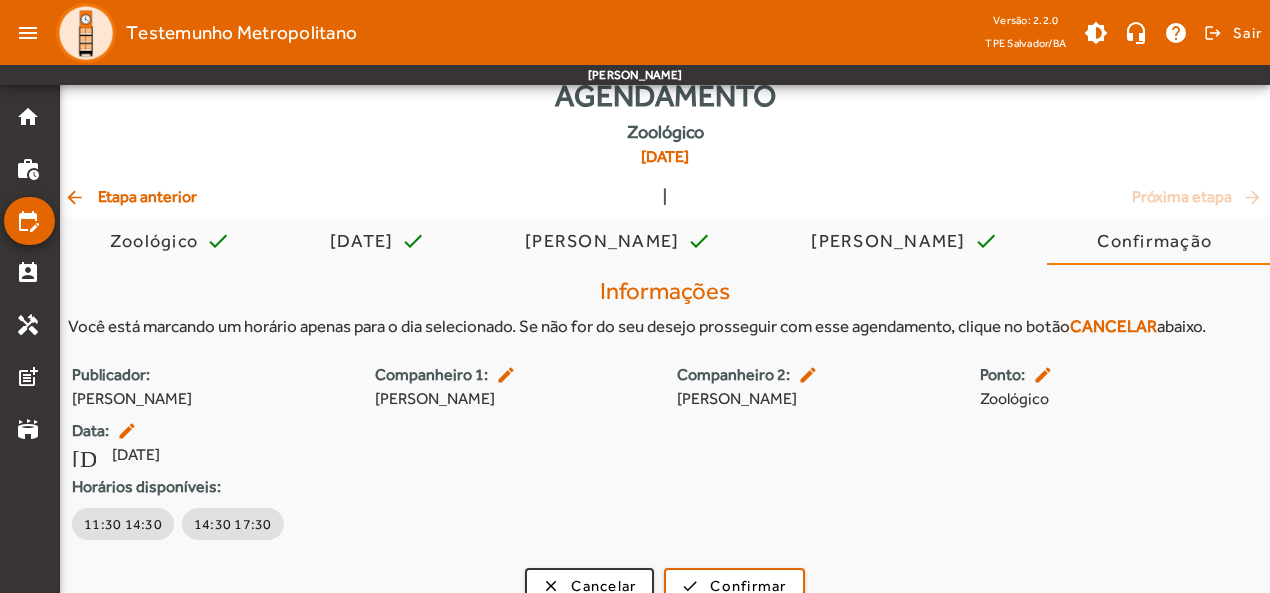 scroll, scrollTop: 76, scrollLeft: 0, axis: vertical 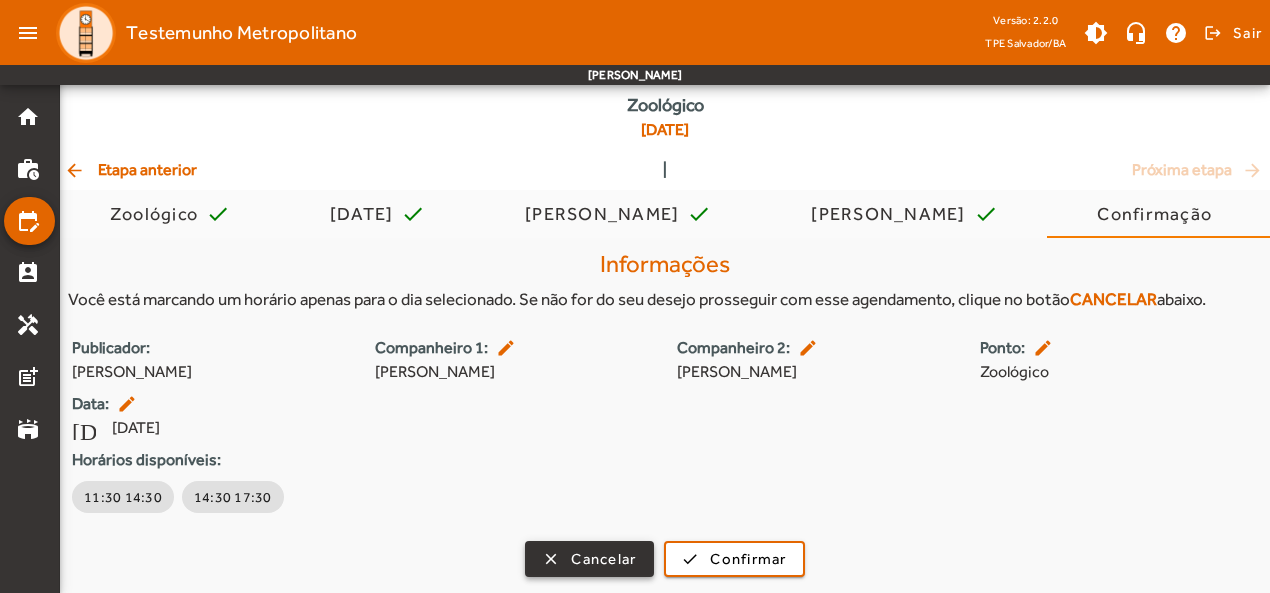click on "Cancelar" at bounding box center (603, 559) 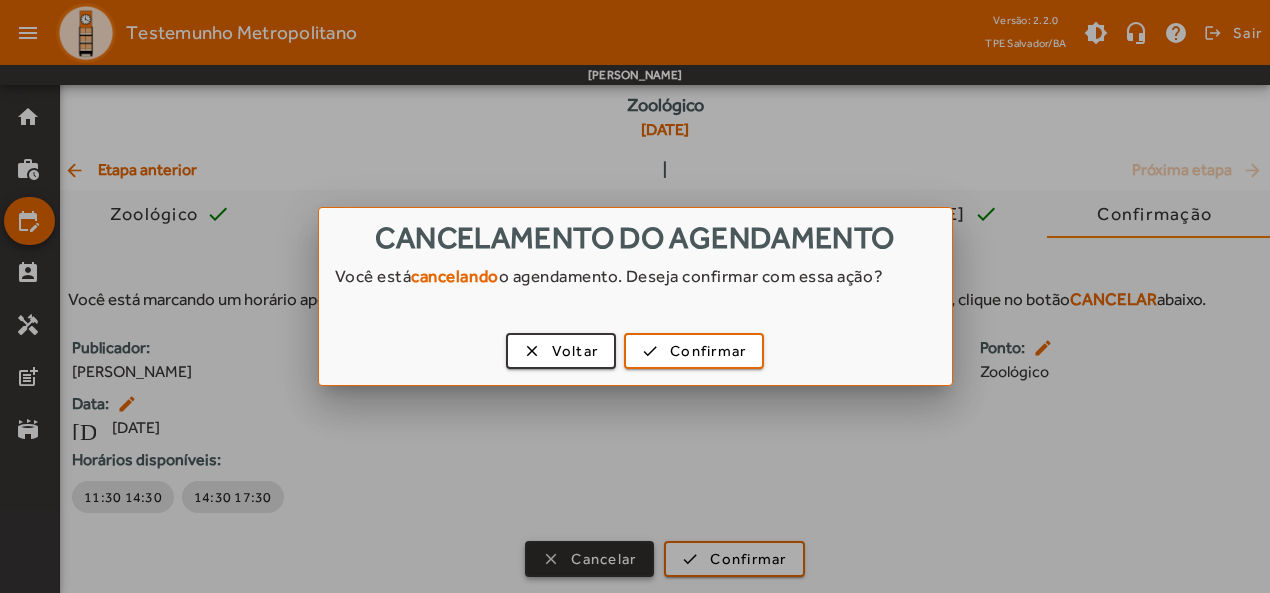 scroll, scrollTop: 0, scrollLeft: 0, axis: both 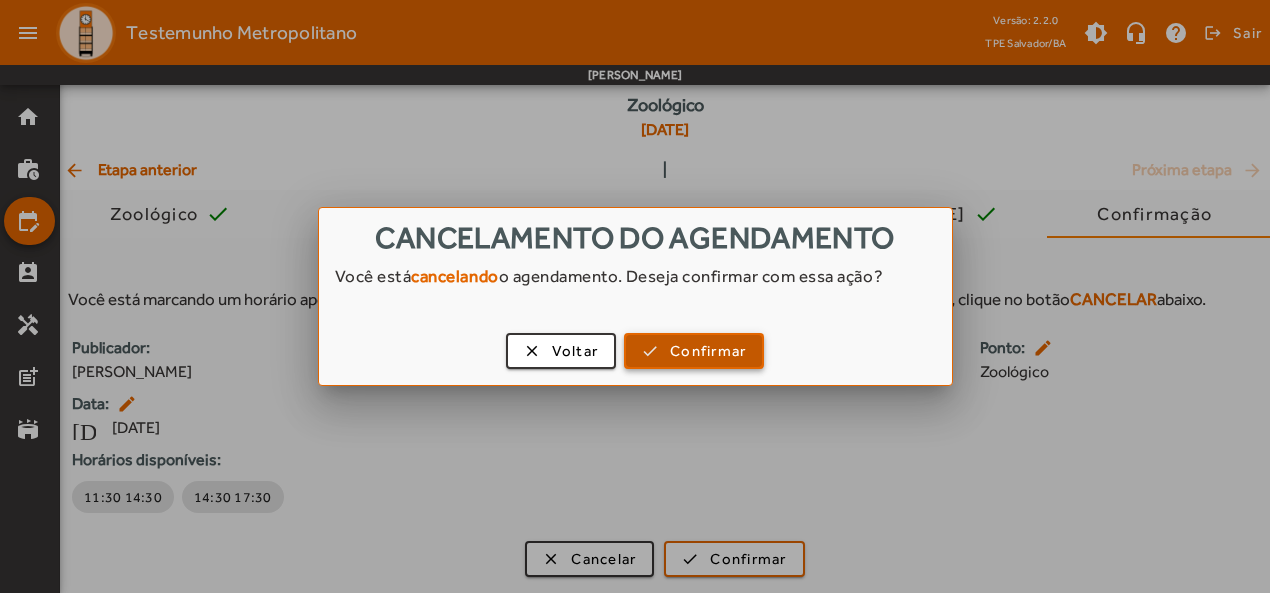 click on "Confirmar" at bounding box center [708, 351] 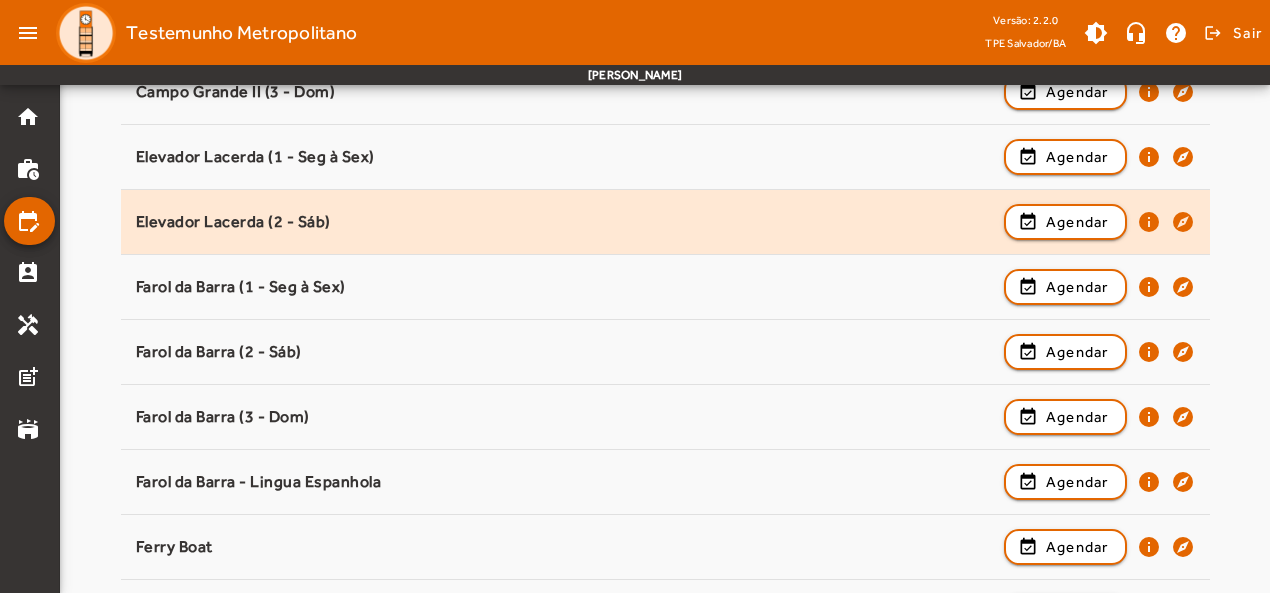scroll, scrollTop: 800, scrollLeft: 0, axis: vertical 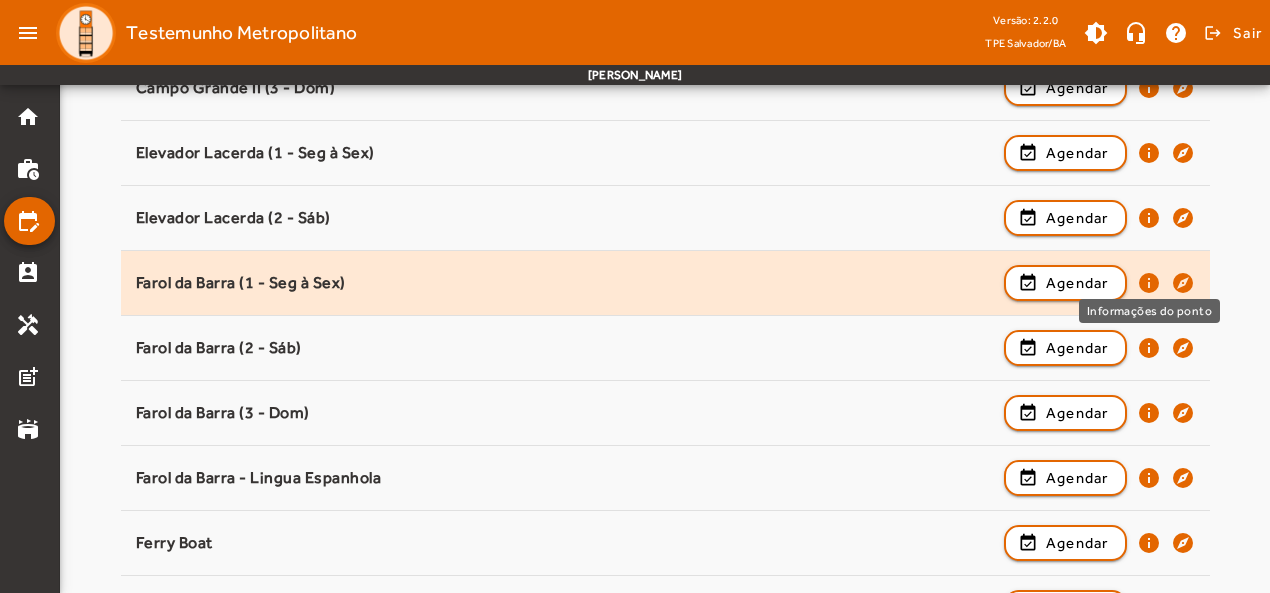 click on "info" at bounding box center (1149, 348) 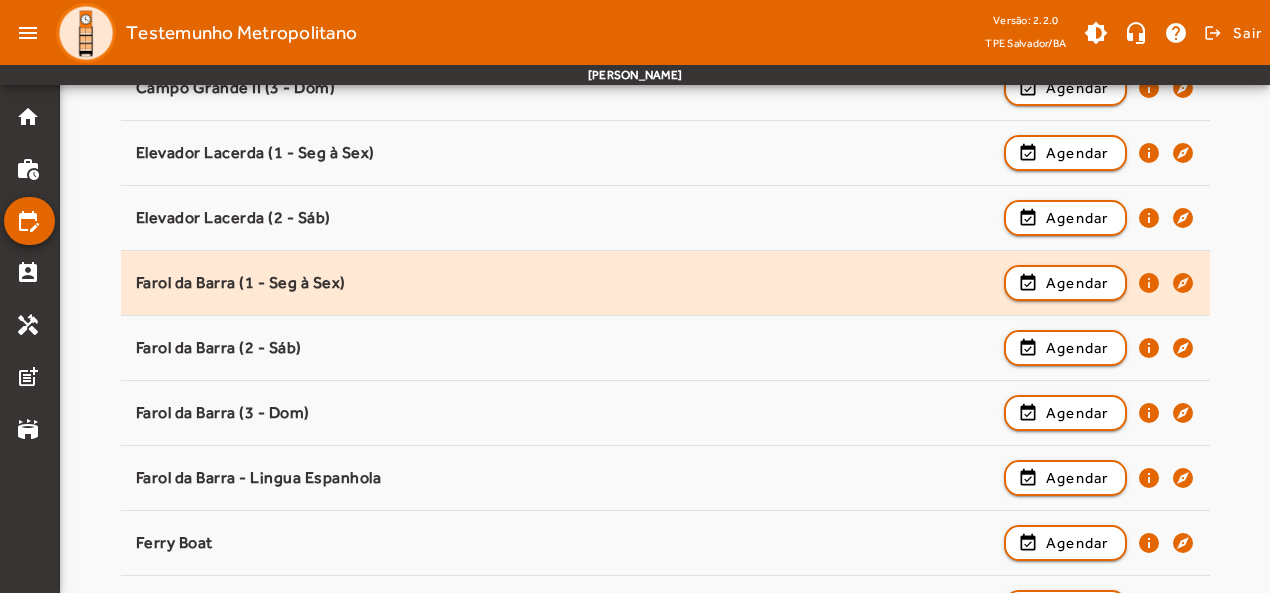 scroll, scrollTop: 0, scrollLeft: 0, axis: both 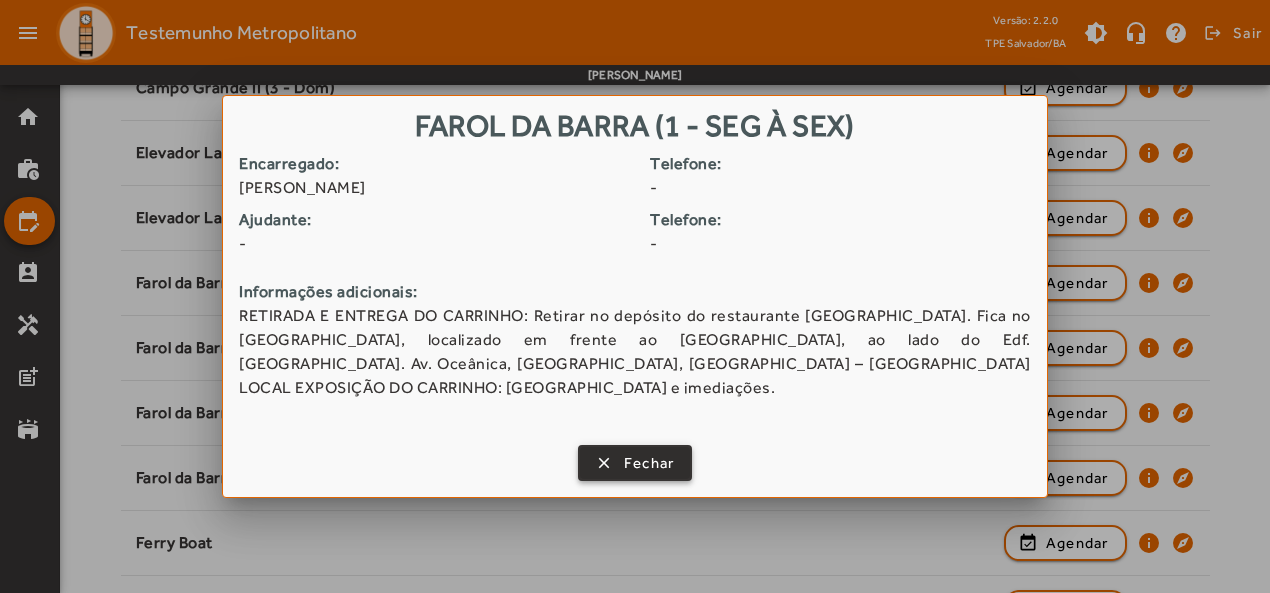 click on "Fechar" at bounding box center (649, 463) 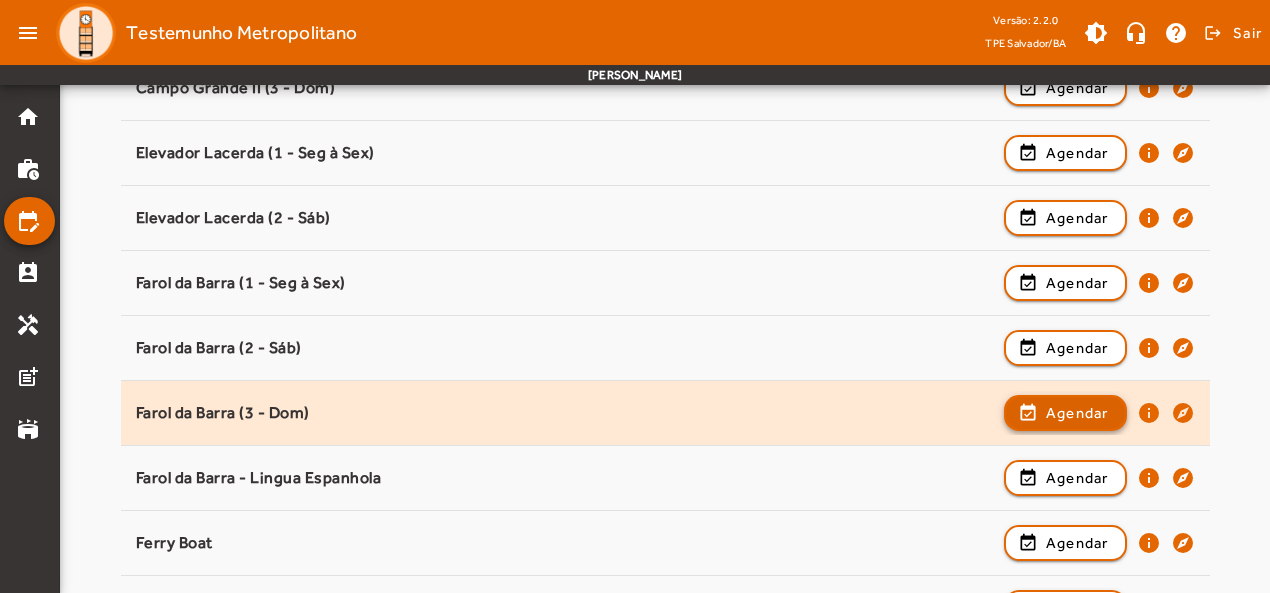 scroll, scrollTop: 800, scrollLeft: 0, axis: vertical 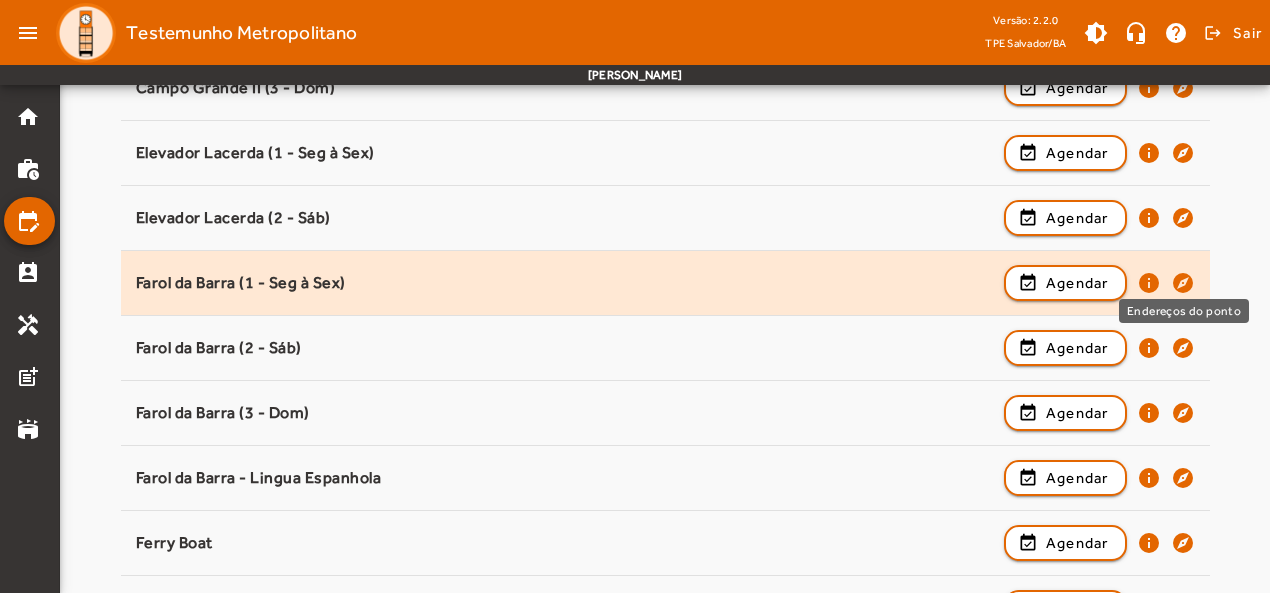 click on "explore" at bounding box center (1183, 348) 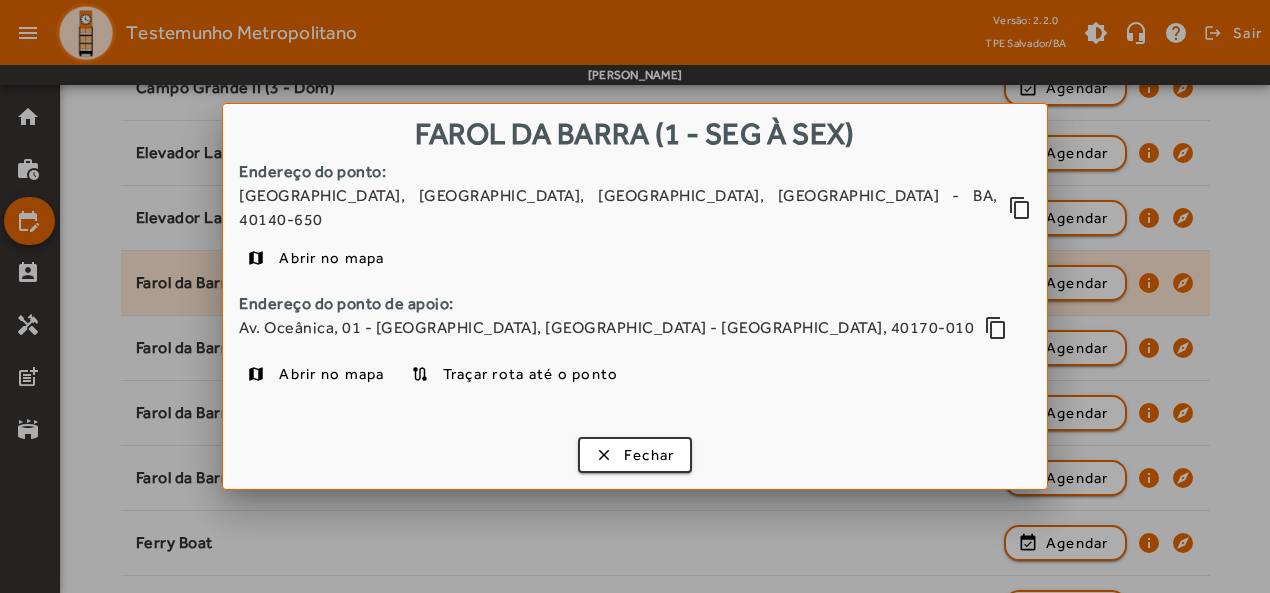 scroll, scrollTop: 0, scrollLeft: 0, axis: both 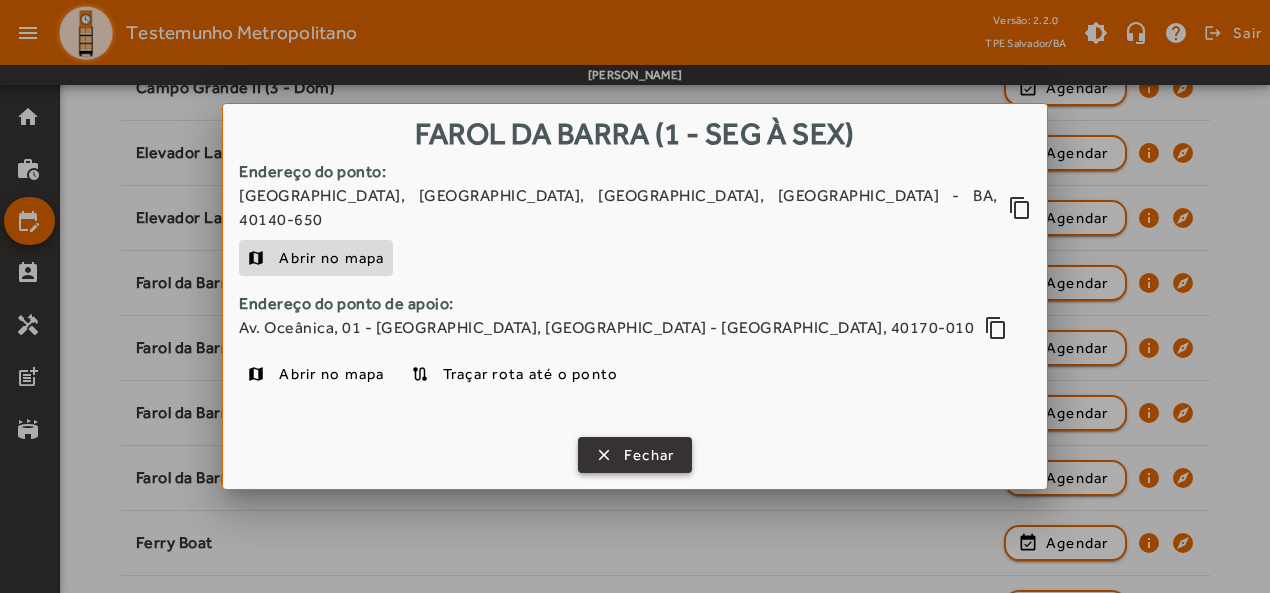 click on "Fechar" at bounding box center [649, 455] 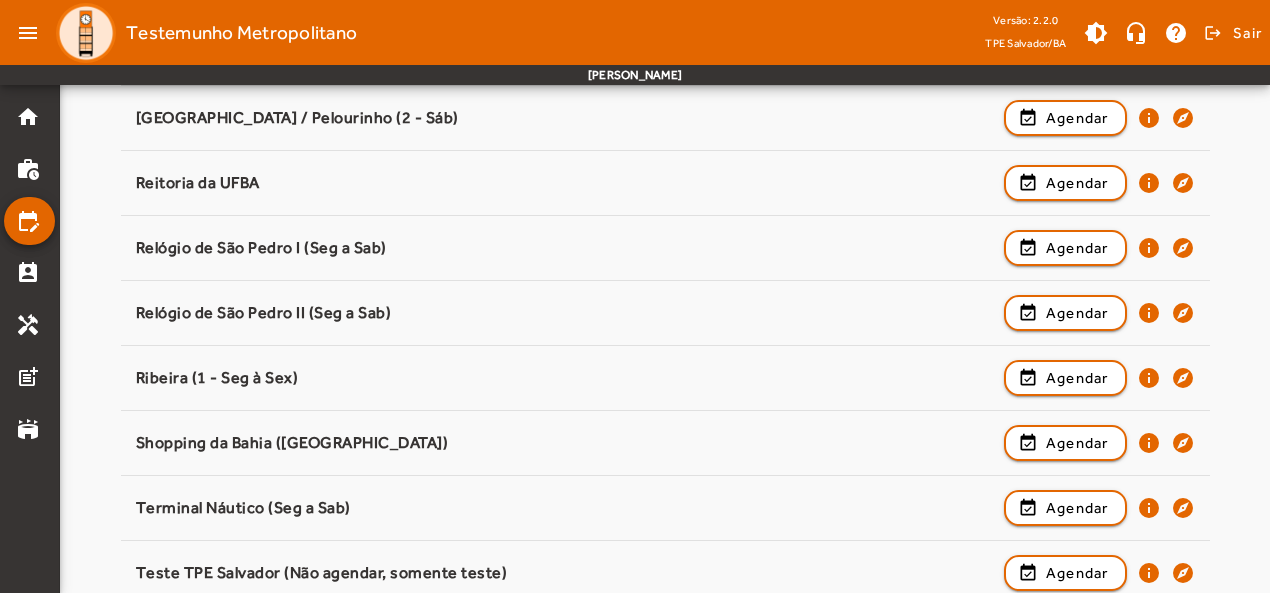 scroll, scrollTop: 2264, scrollLeft: 0, axis: vertical 